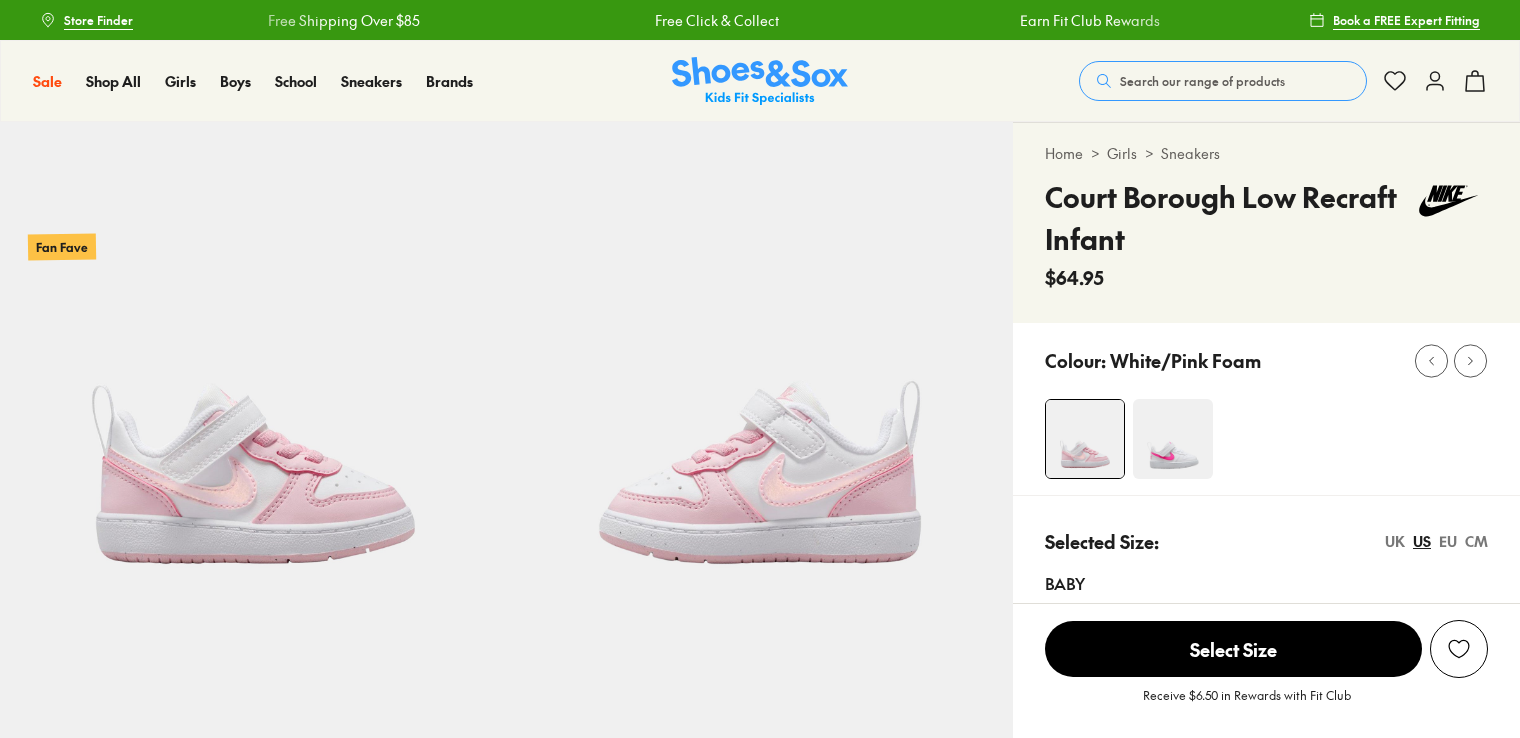 scroll, scrollTop: 0, scrollLeft: 0, axis: both 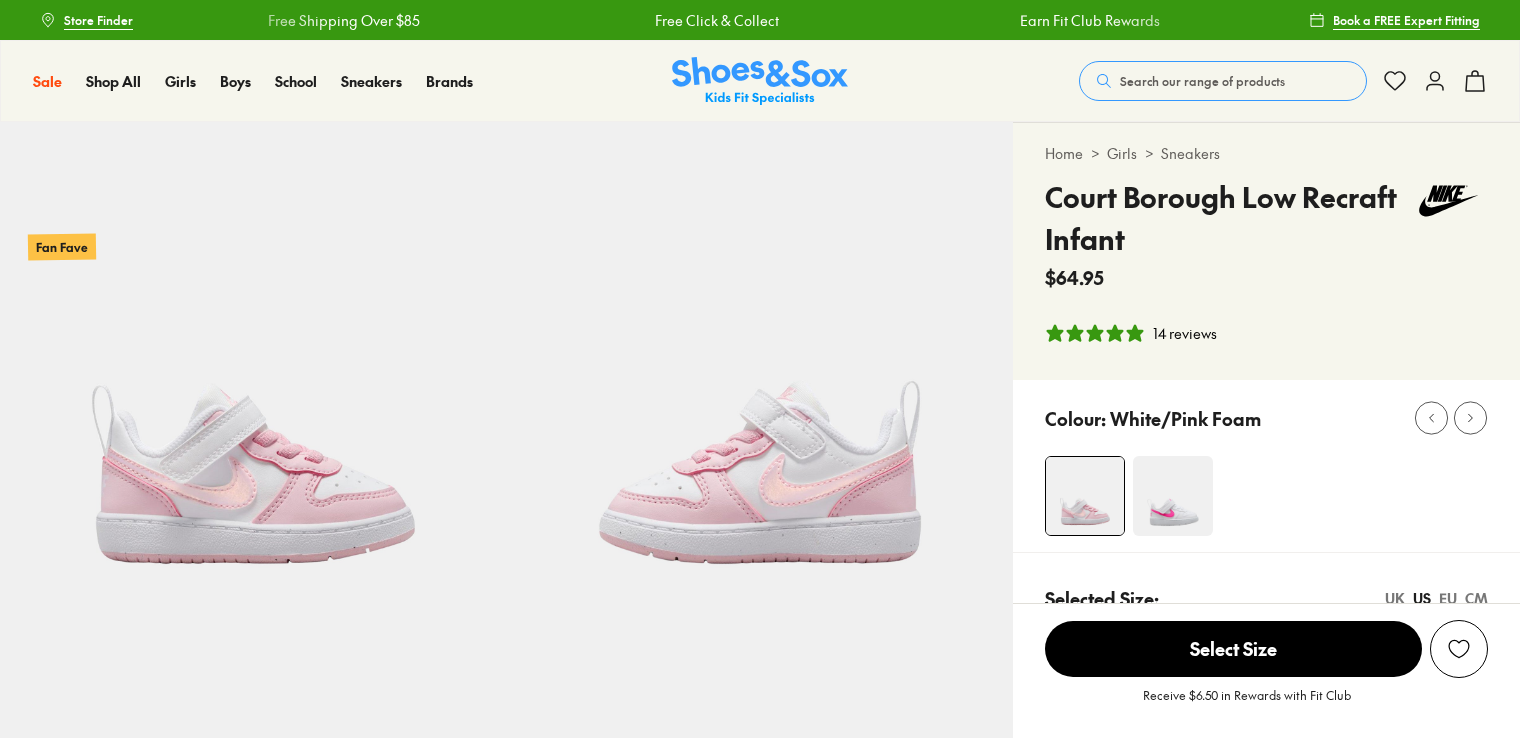 select on "*" 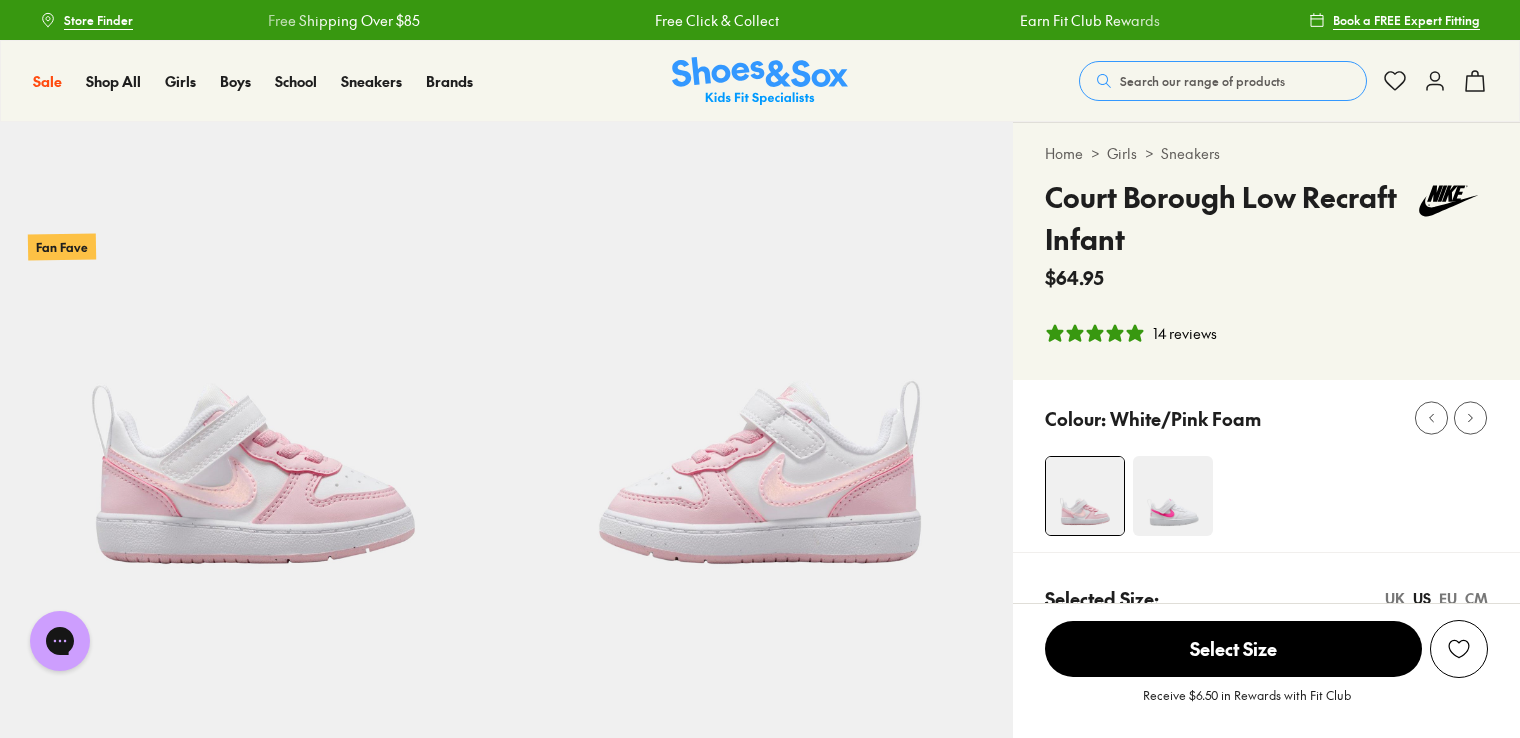 scroll, scrollTop: 0, scrollLeft: 0, axis: both 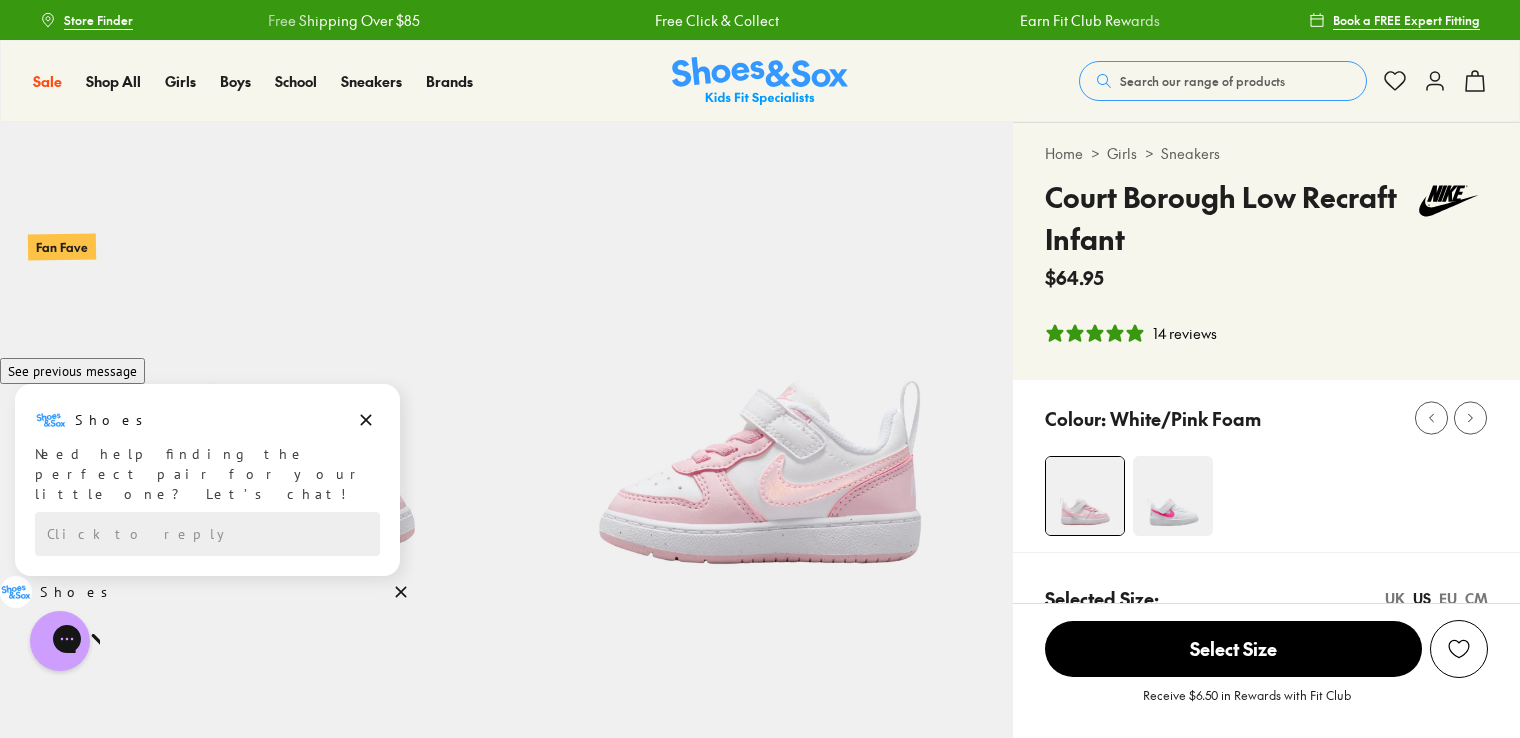 click at bounding box center (1173, 496) 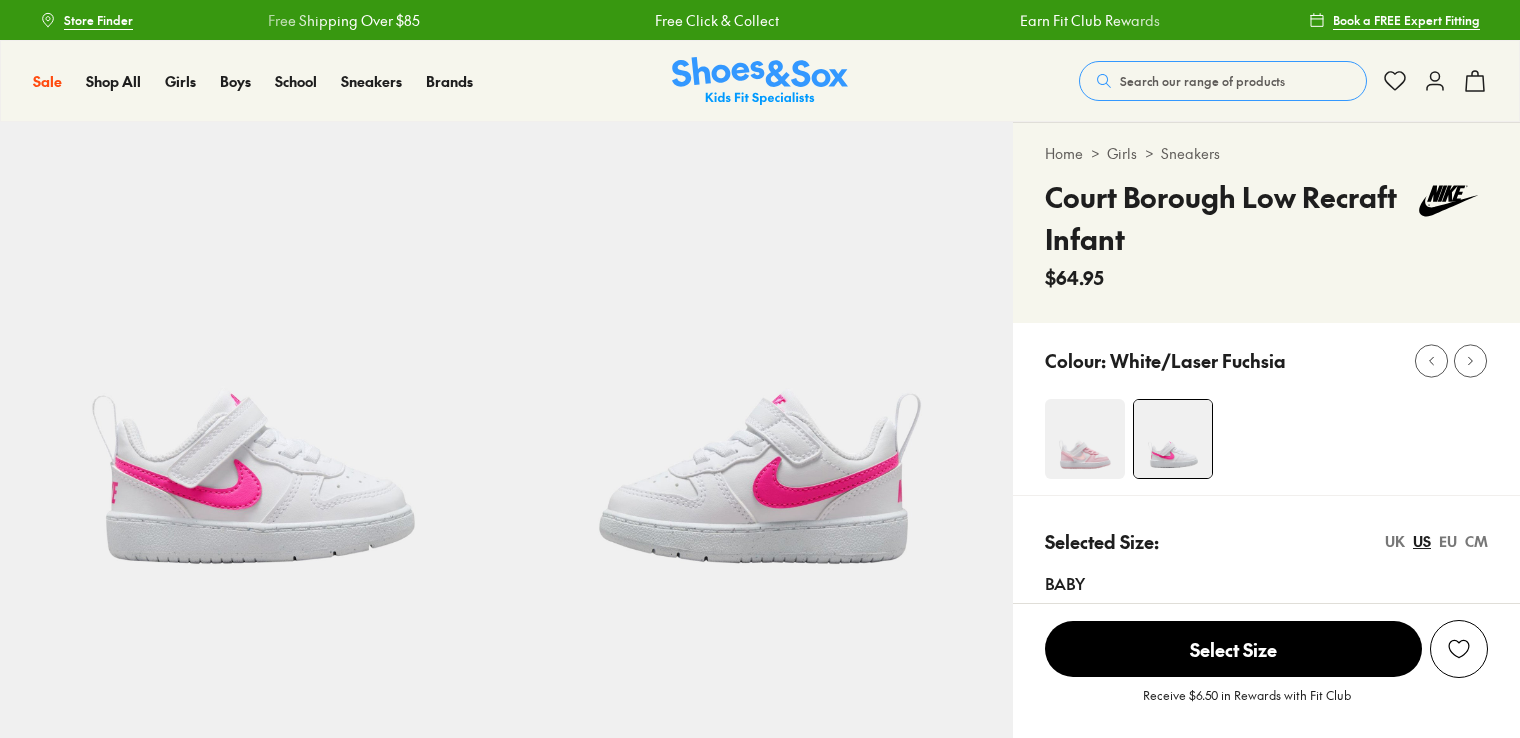 scroll, scrollTop: 0, scrollLeft: 0, axis: both 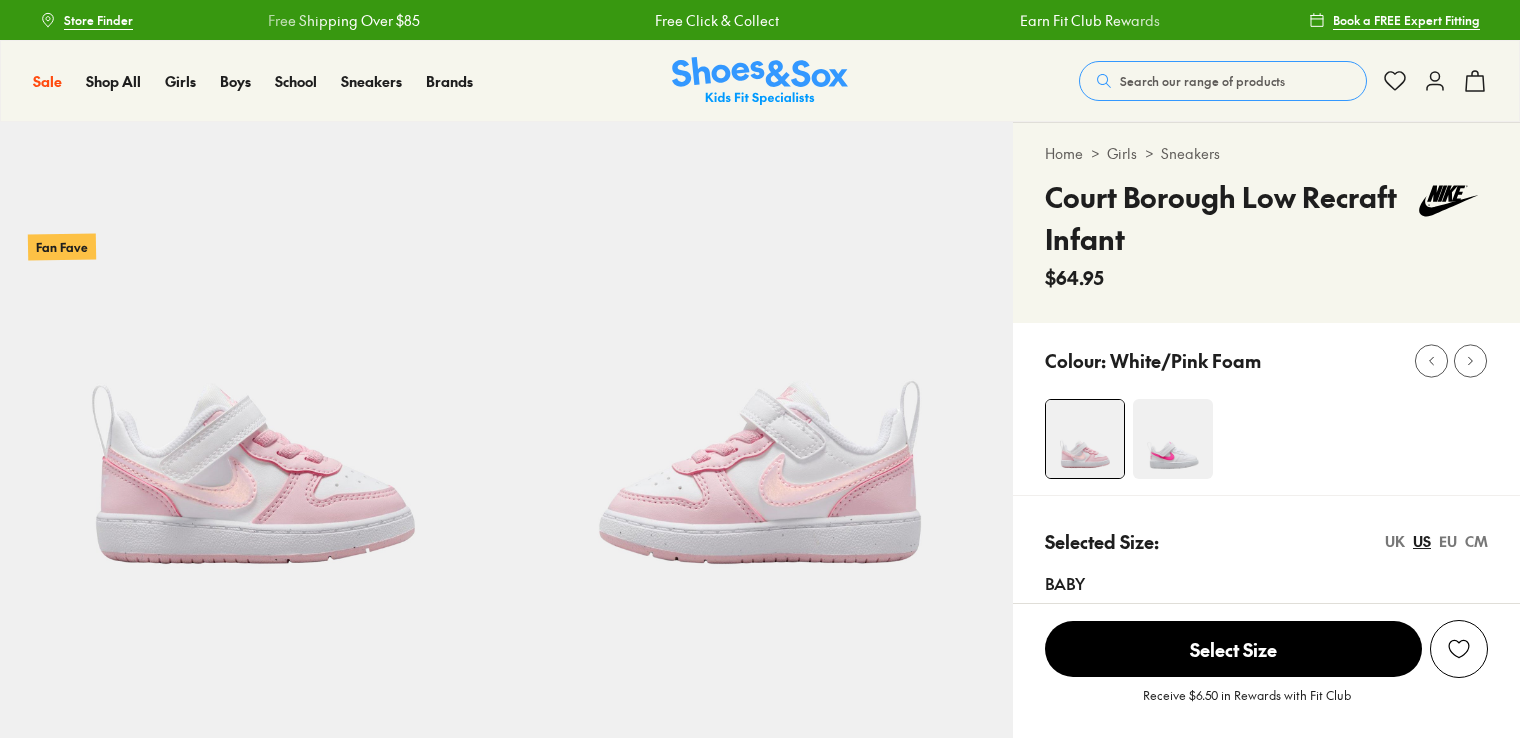 select on "*" 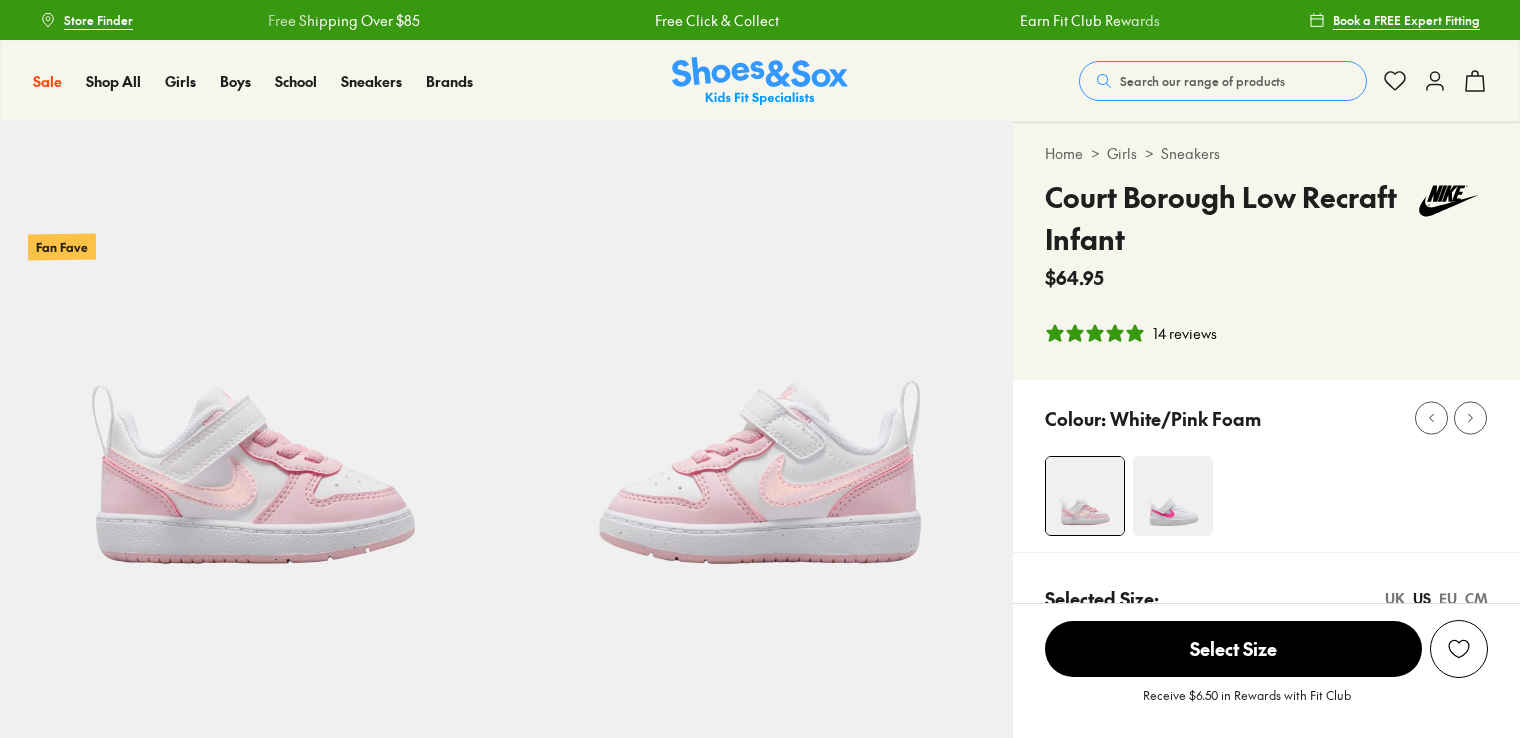 scroll, scrollTop: 0, scrollLeft: 0, axis: both 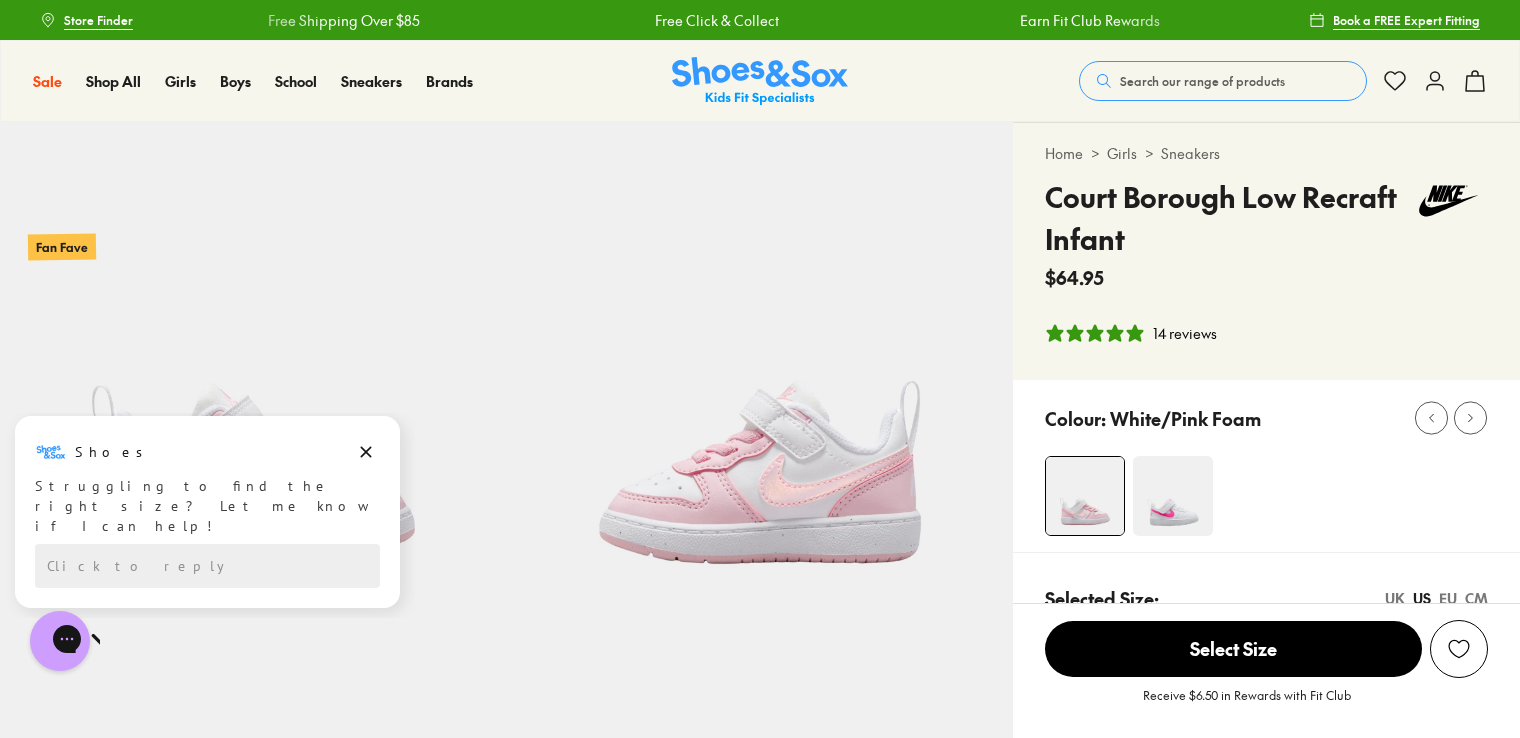 click on "Select Size" at bounding box center (1233, 649) 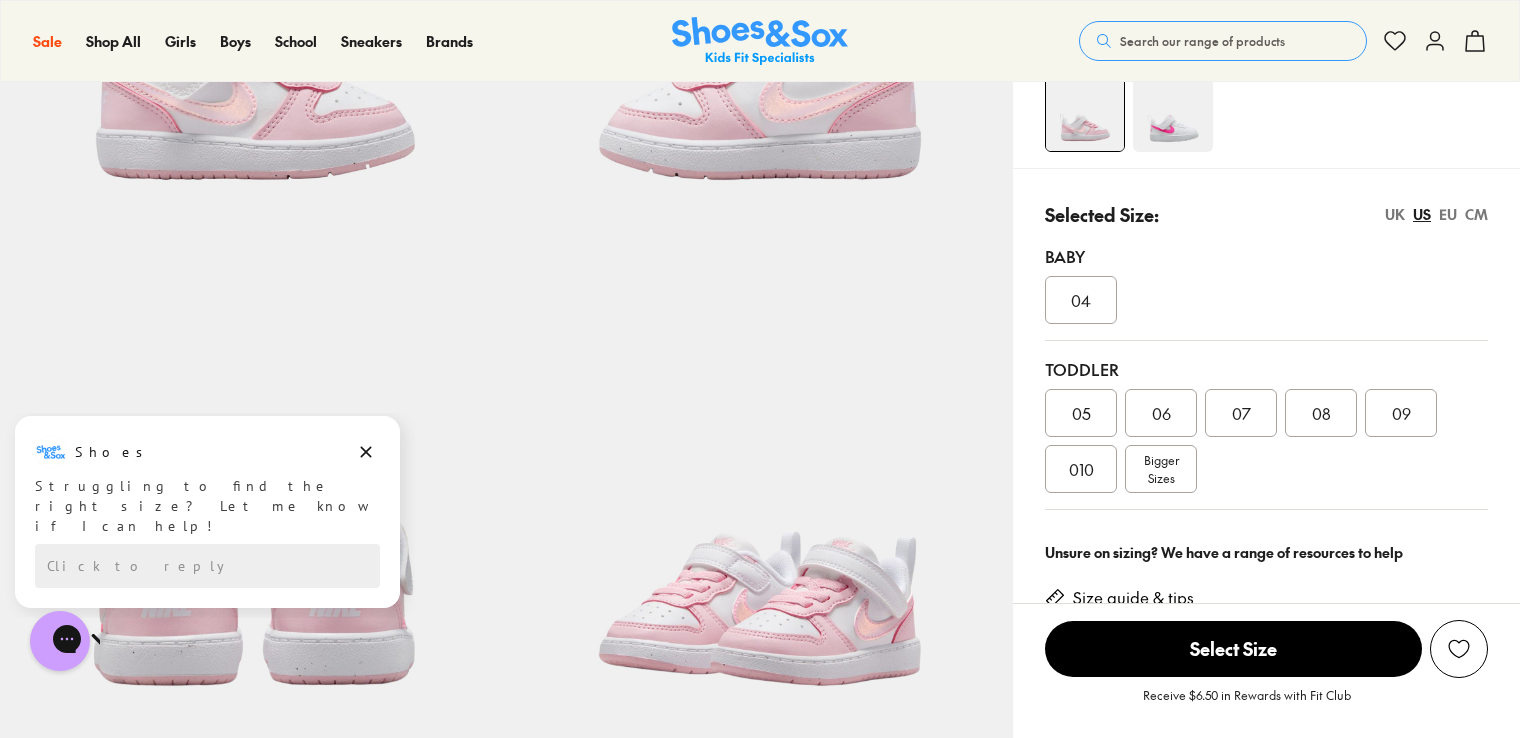 scroll, scrollTop: 432, scrollLeft: 0, axis: vertical 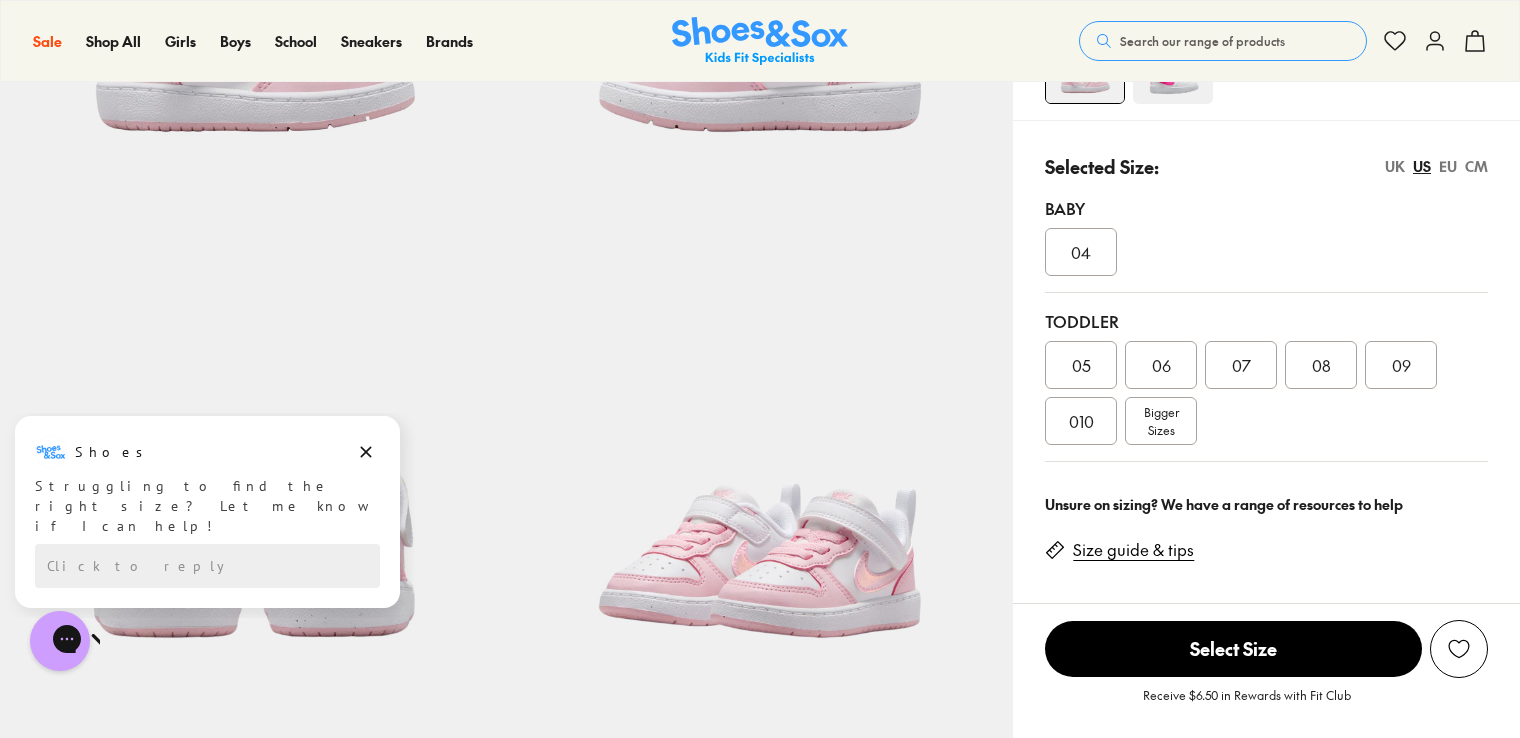 click on "010" at bounding box center [1081, 421] 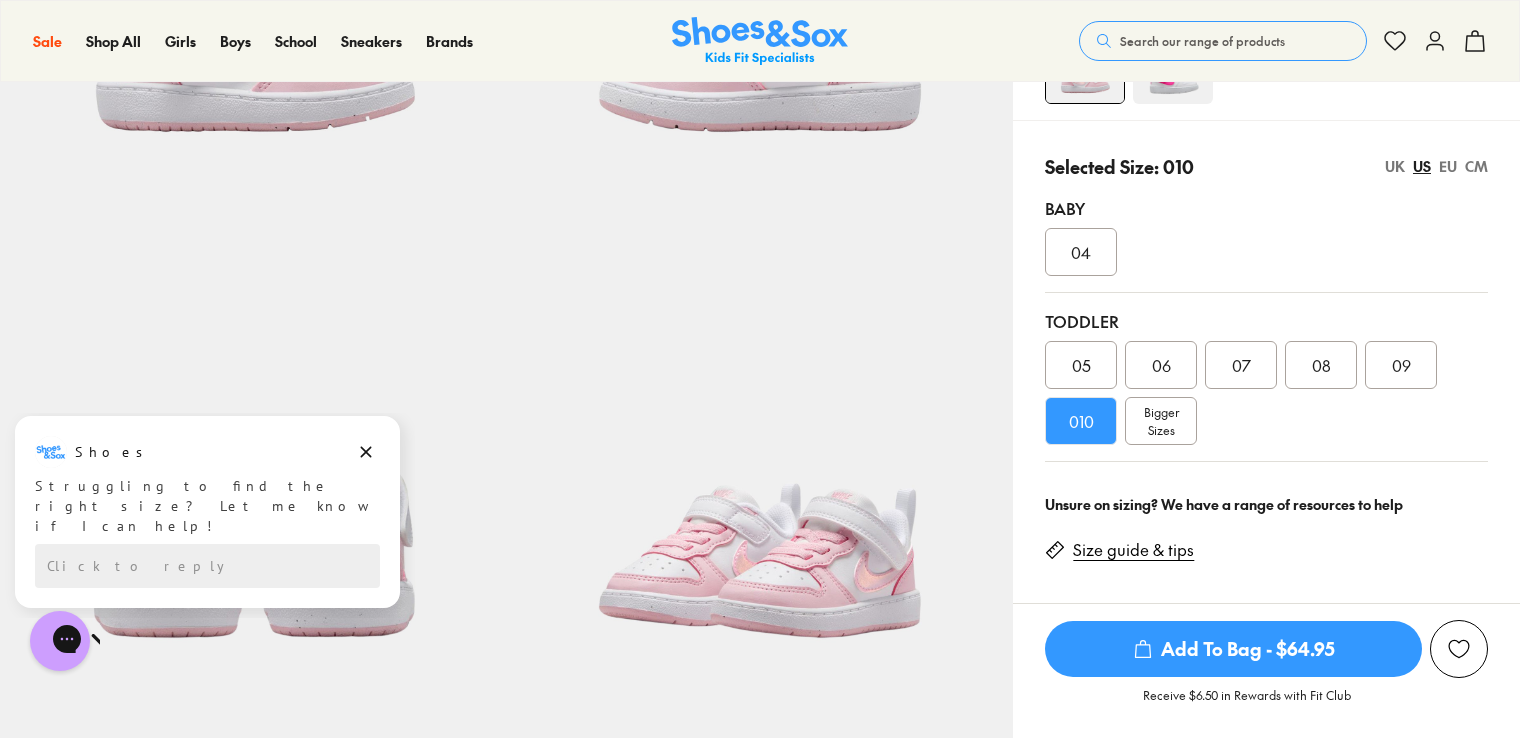 click on "Add To Bag - $64.95" at bounding box center (1233, 649) 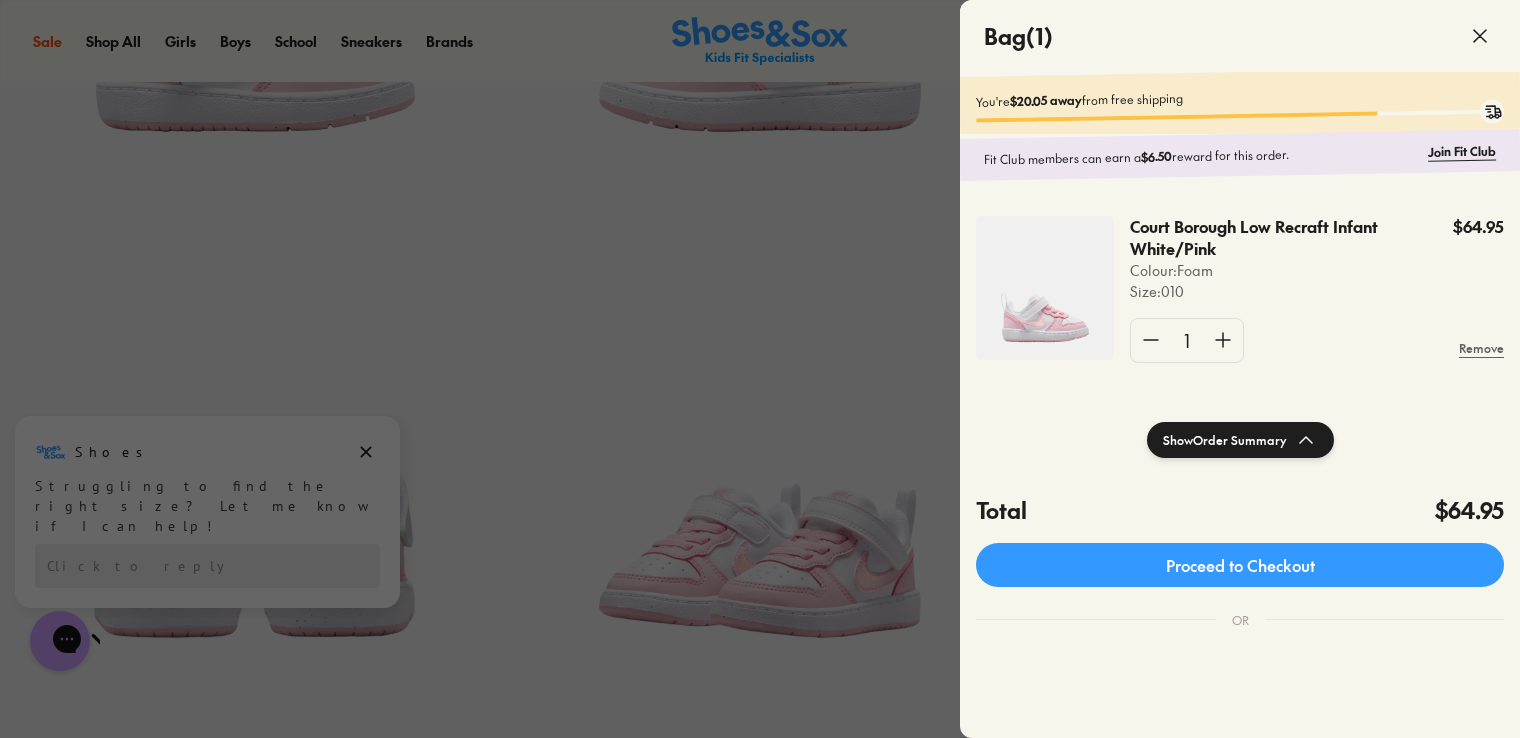 drag, startPoint x: 830, startPoint y: 254, endPoint x: 656, endPoint y: 52, distance: 266.60834 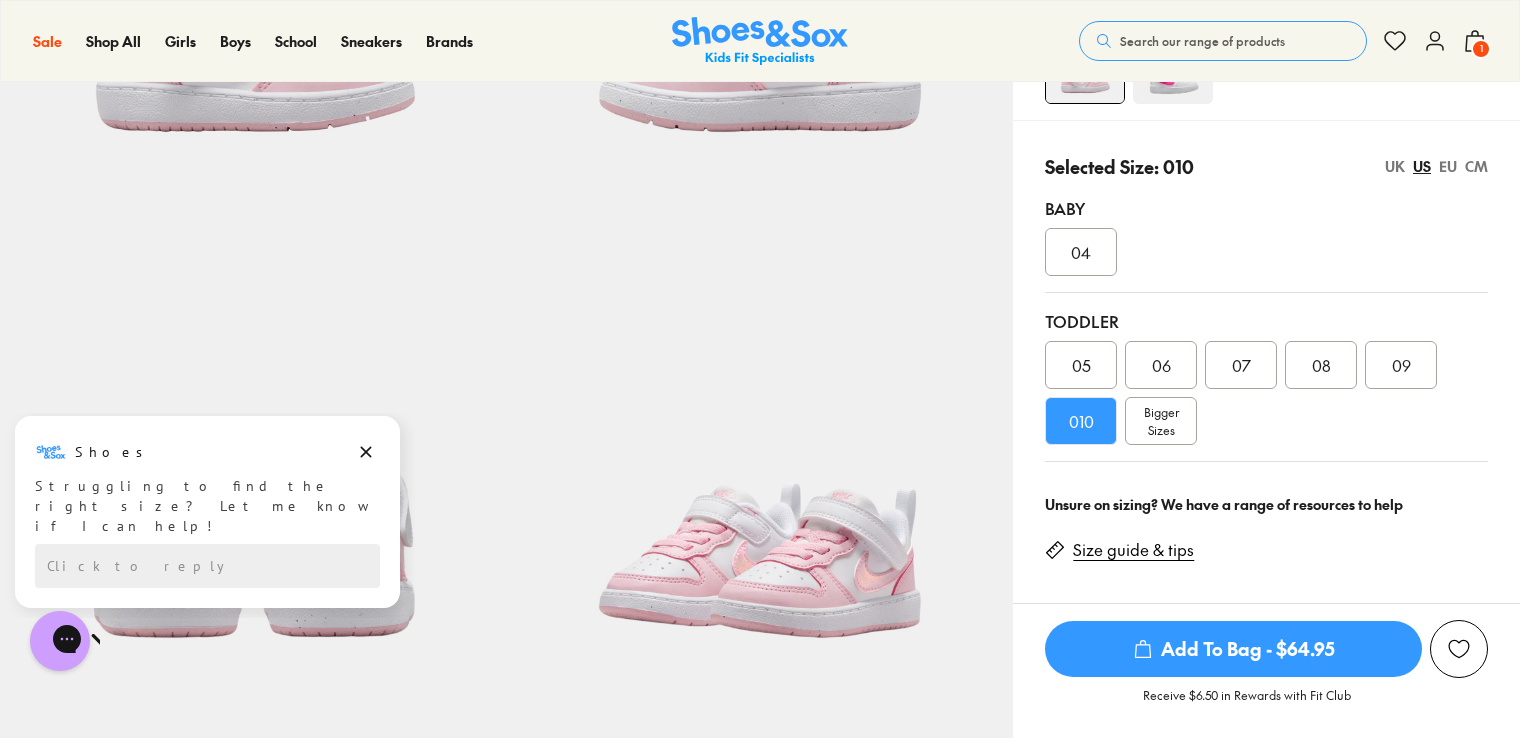click on "Bigger Sizes" at bounding box center [1161, 421] 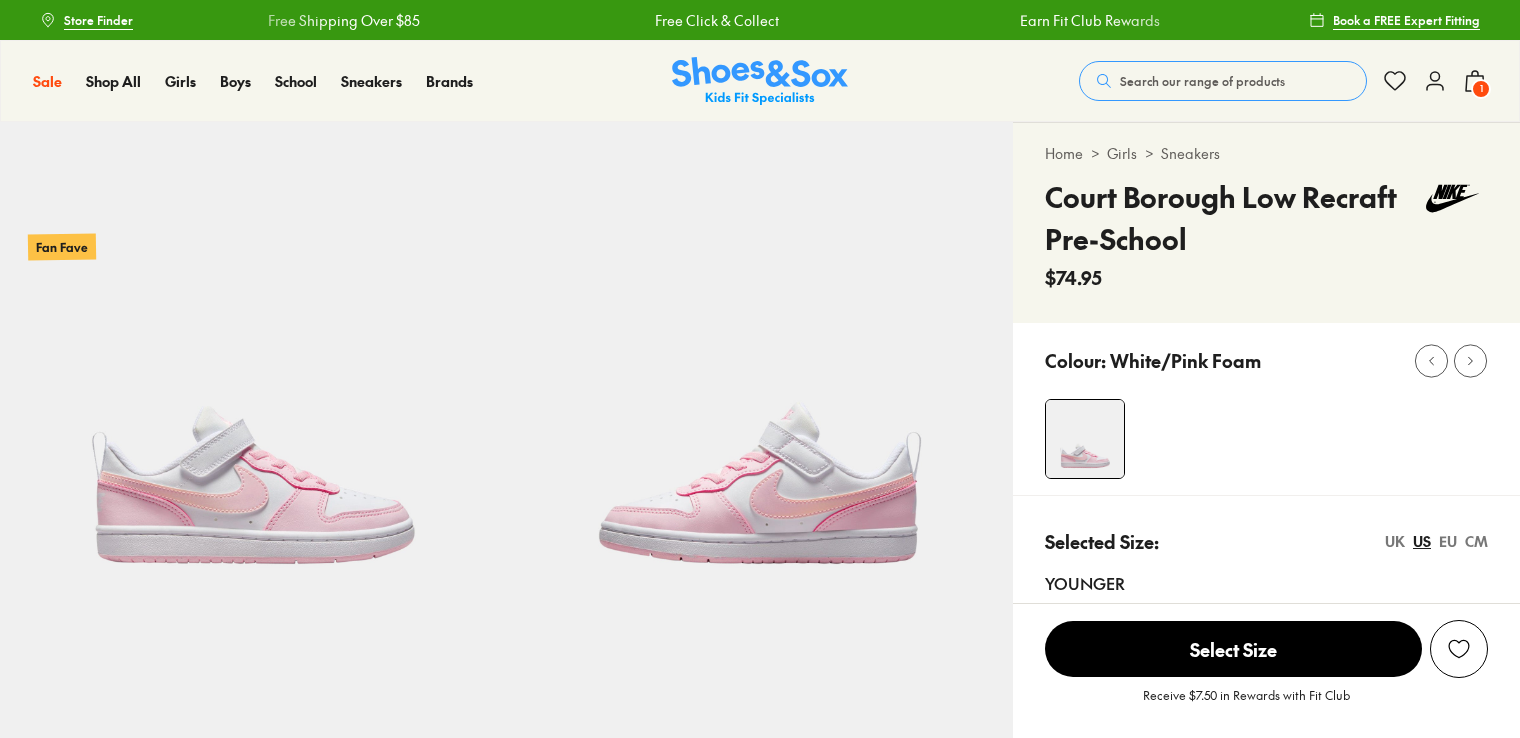 scroll, scrollTop: 0, scrollLeft: 0, axis: both 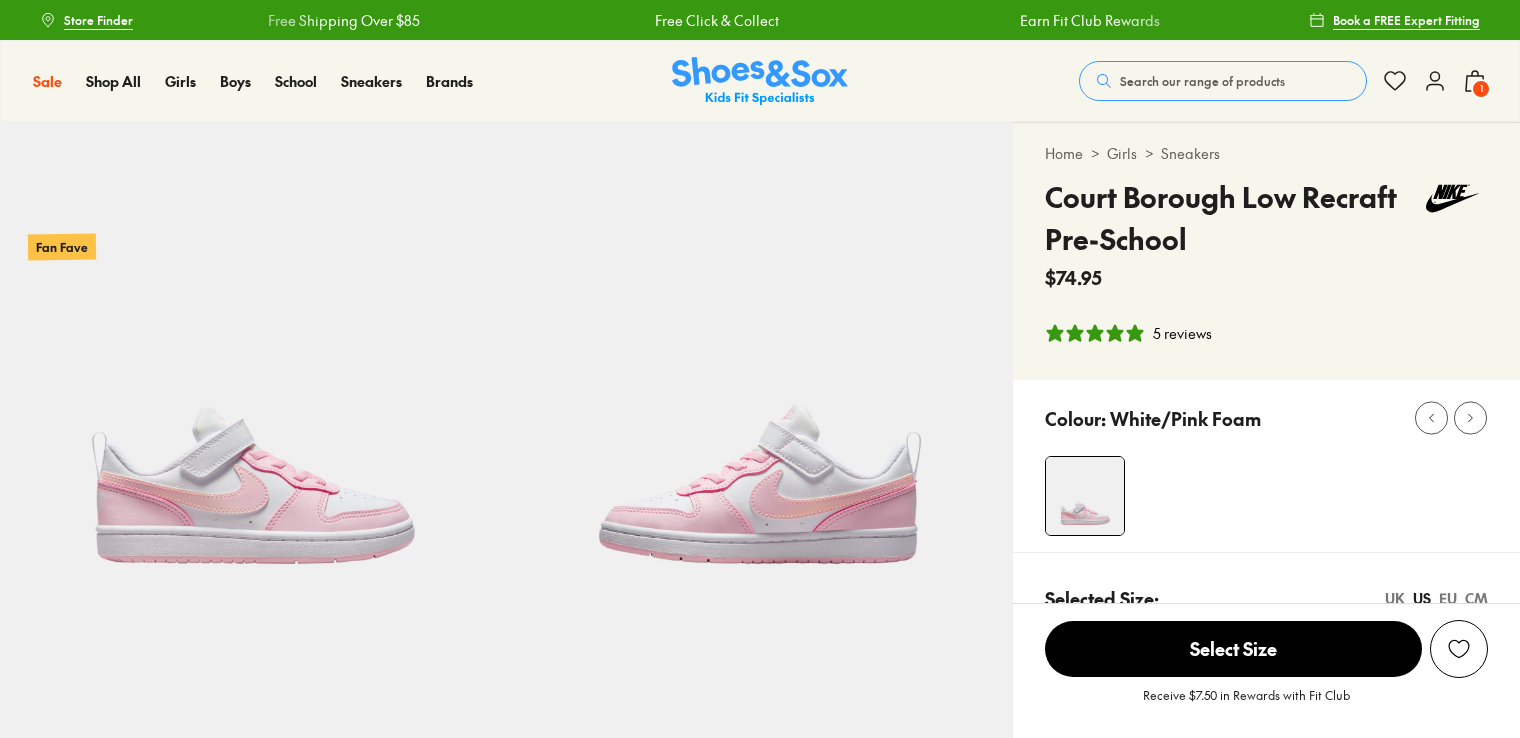 select on "*" 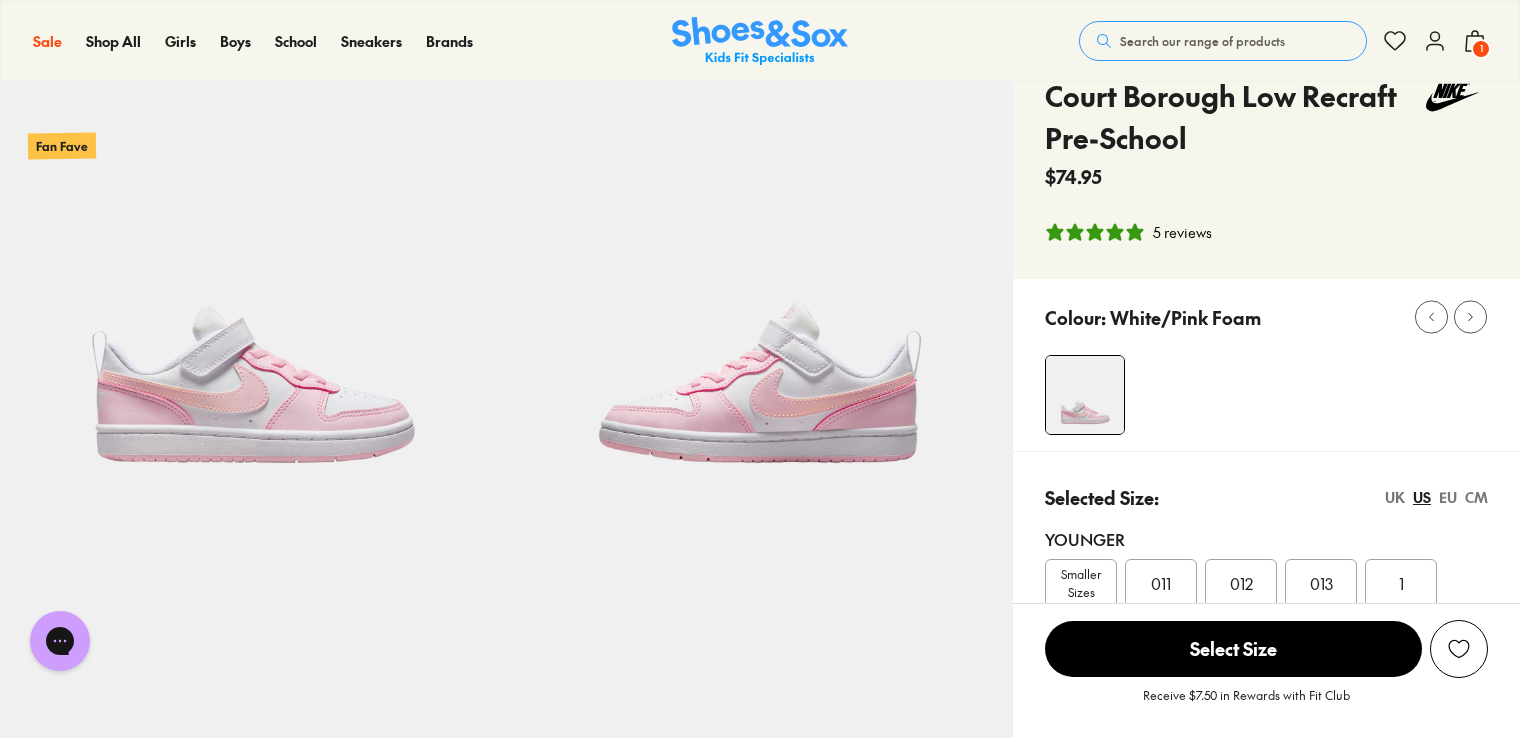 scroll, scrollTop: 0, scrollLeft: 0, axis: both 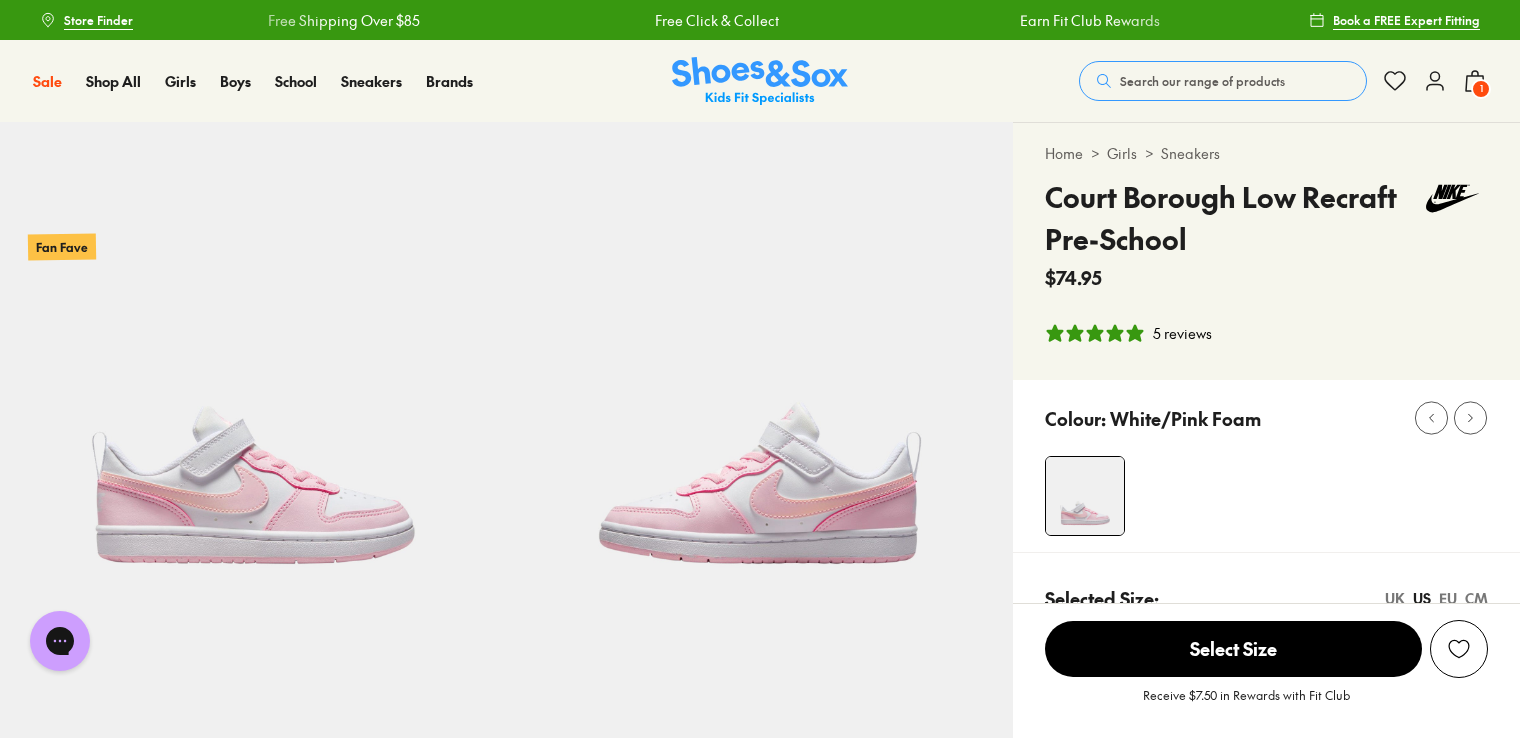 click on "Search our range of products" at bounding box center (1223, 81) 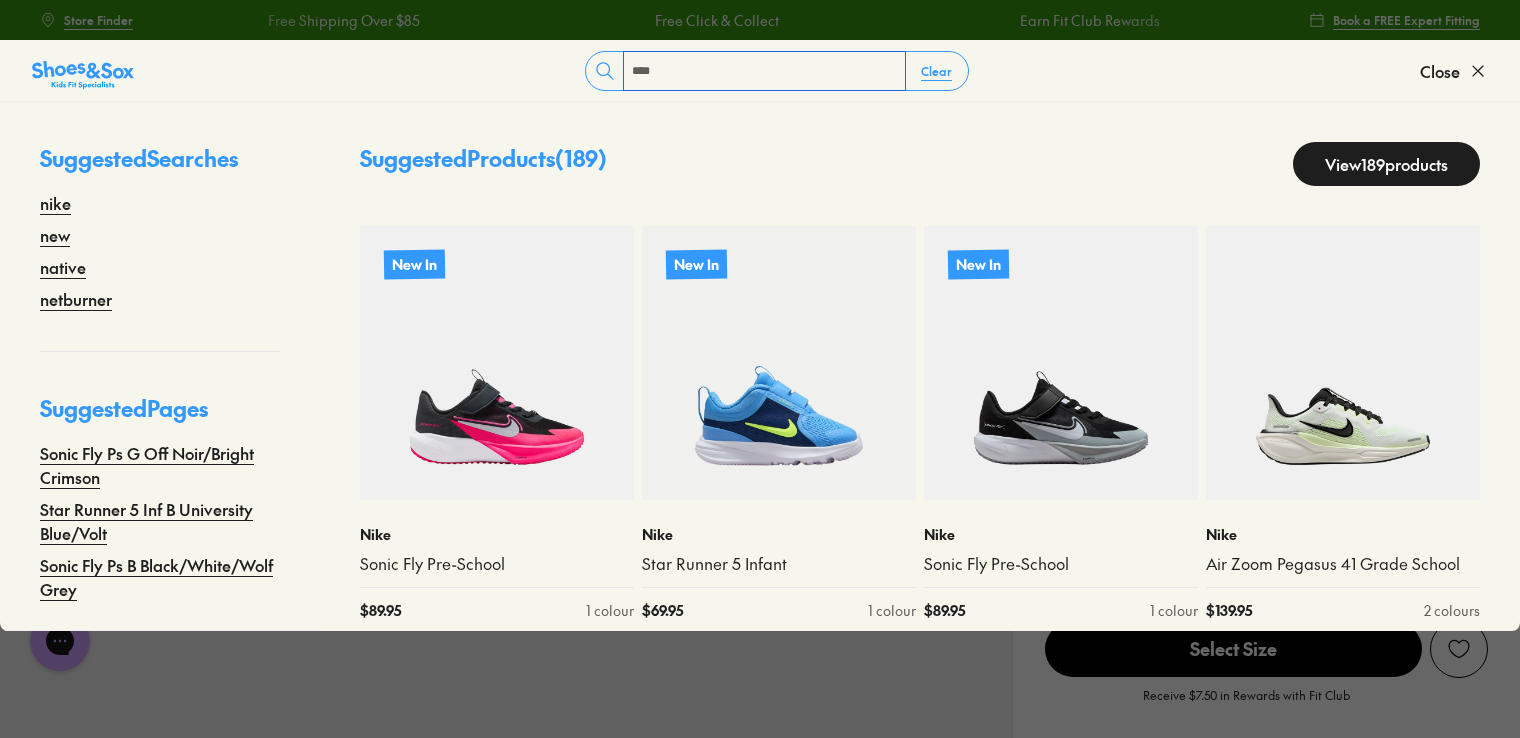 type on "****" 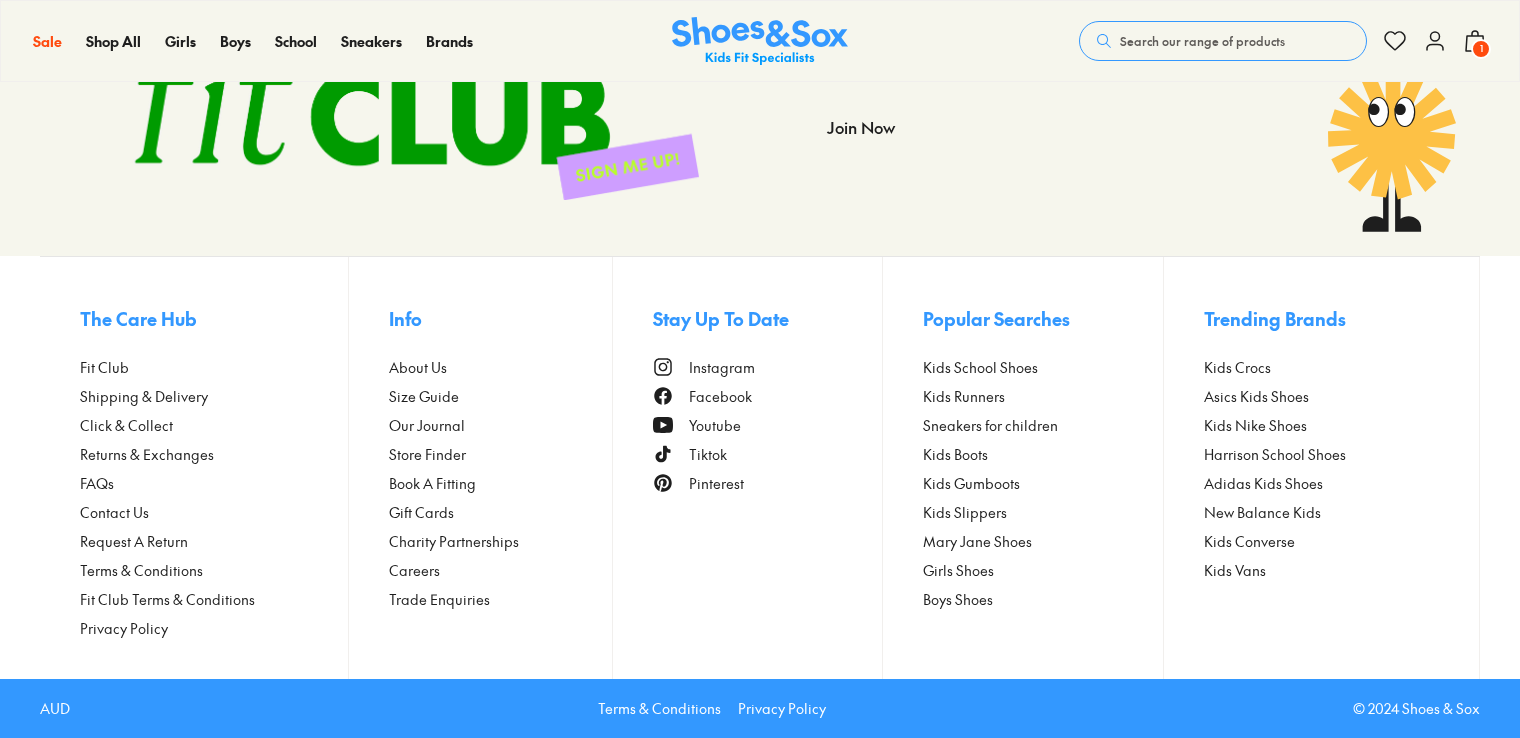scroll, scrollTop: 7788, scrollLeft: 0, axis: vertical 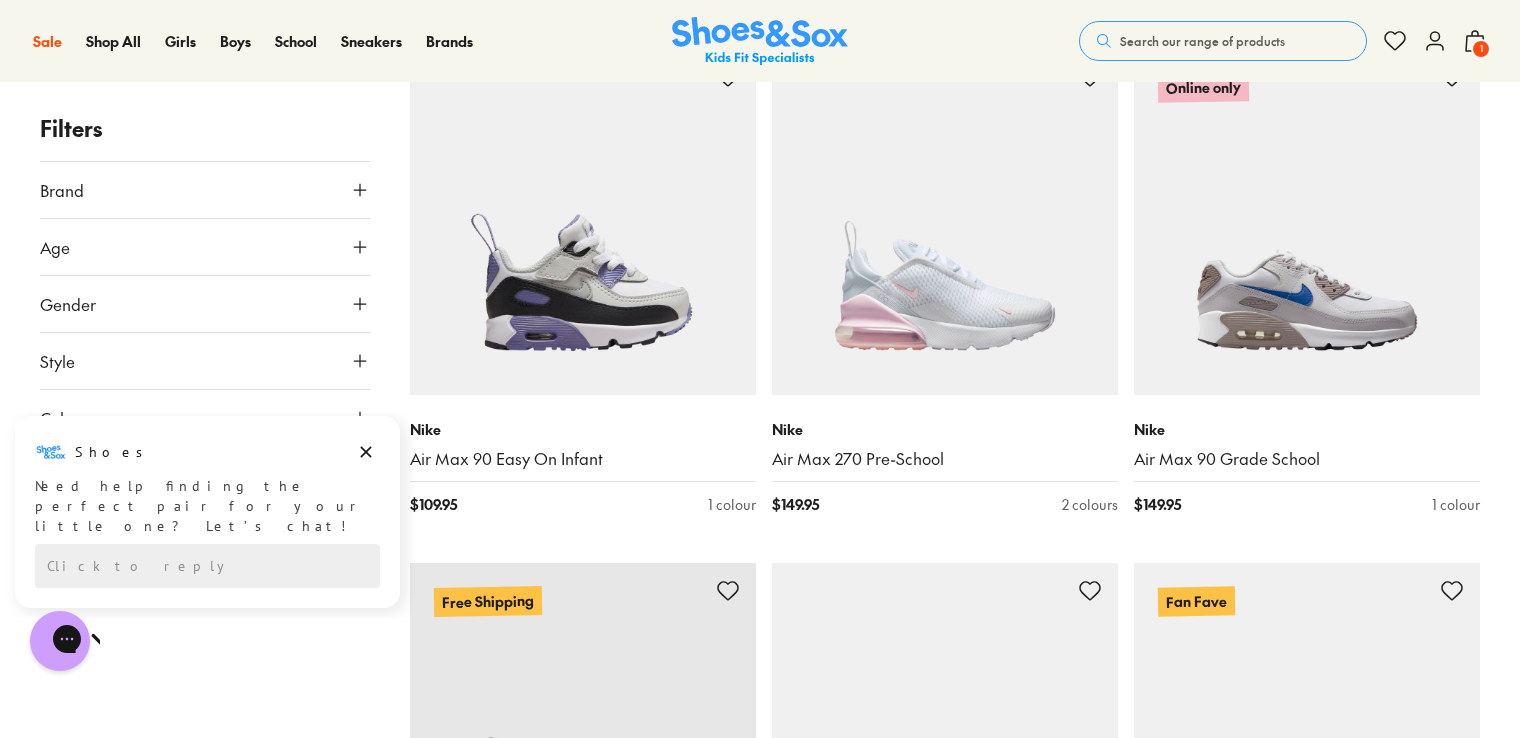 click on "Search our range of products" at bounding box center (1202, 41) 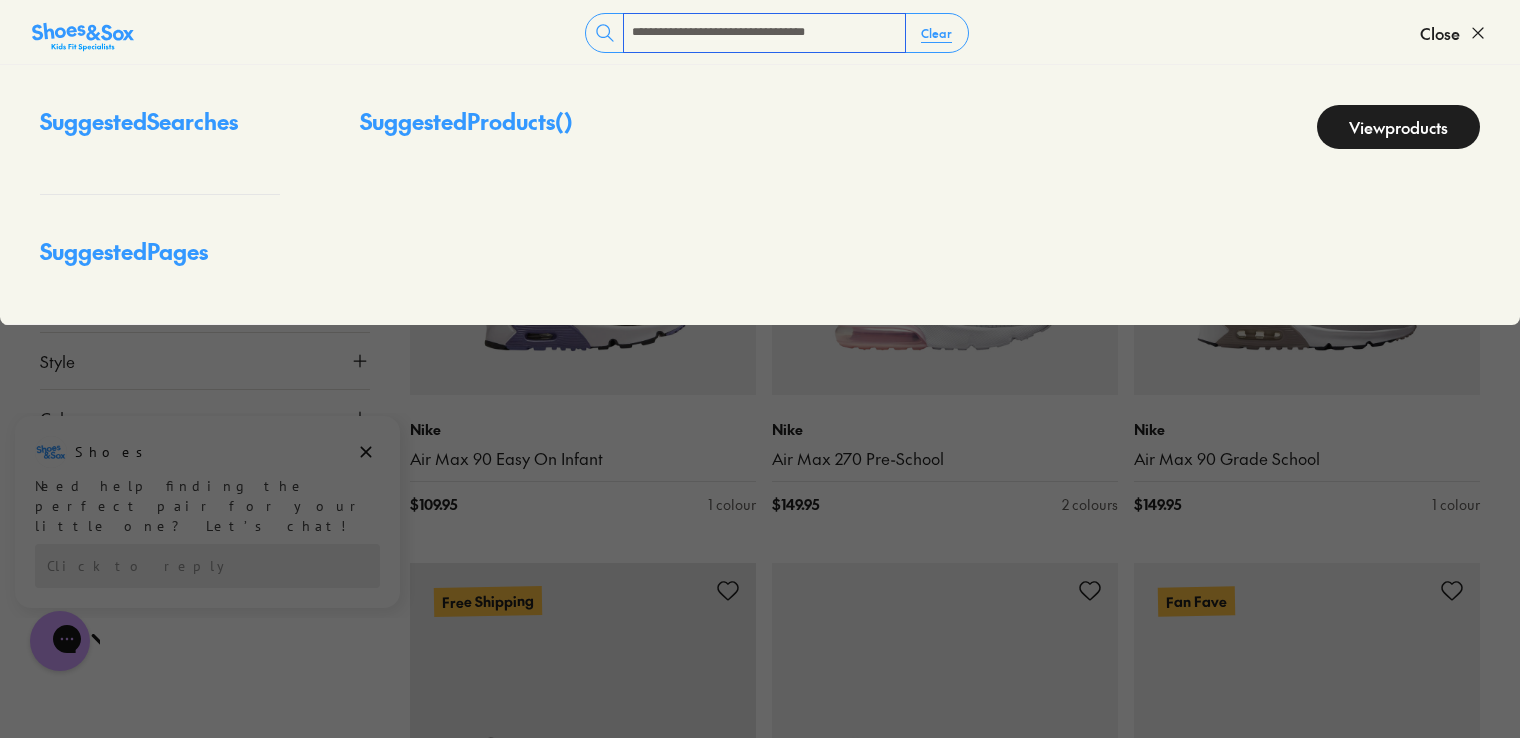 type on "**********" 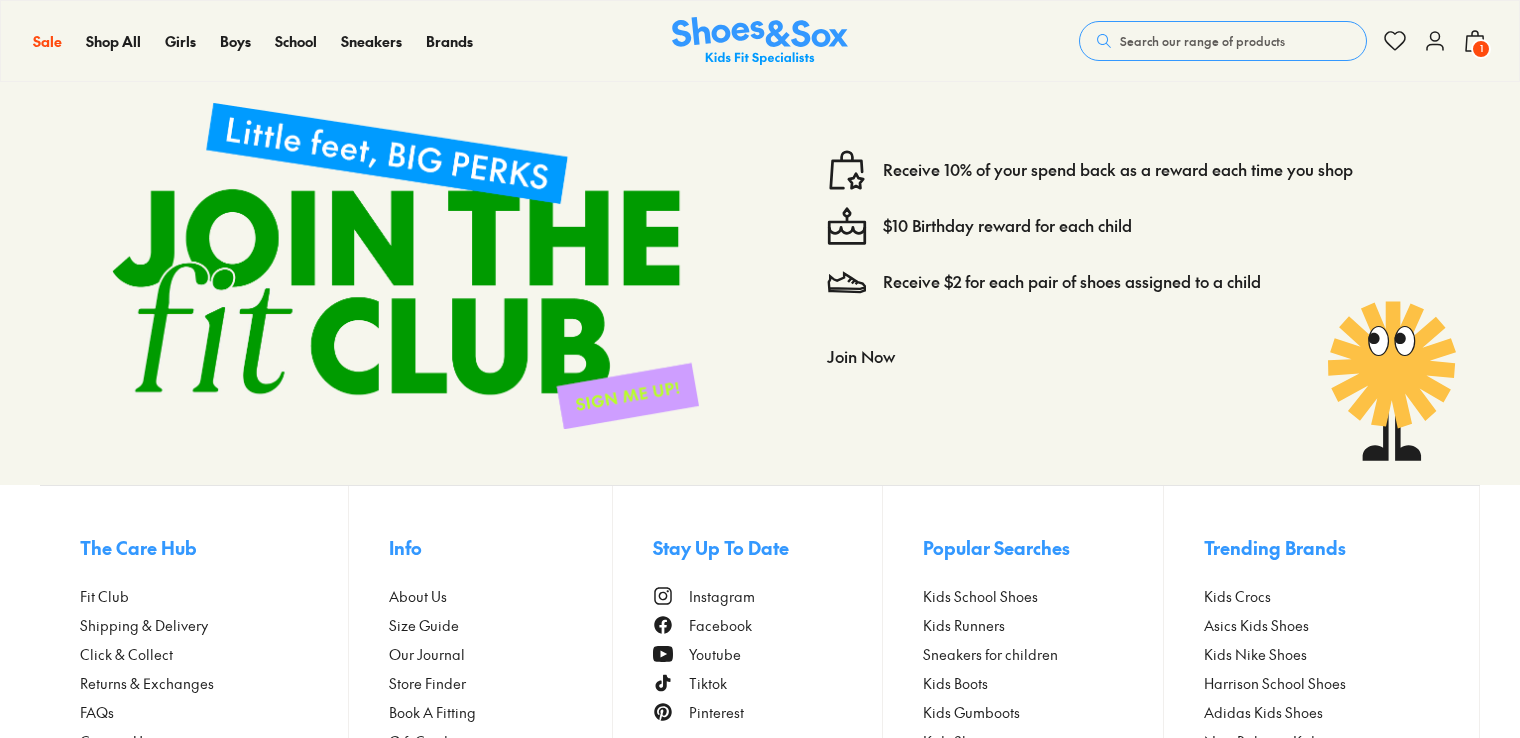 scroll, scrollTop: 1052, scrollLeft: 0, axis: vertical 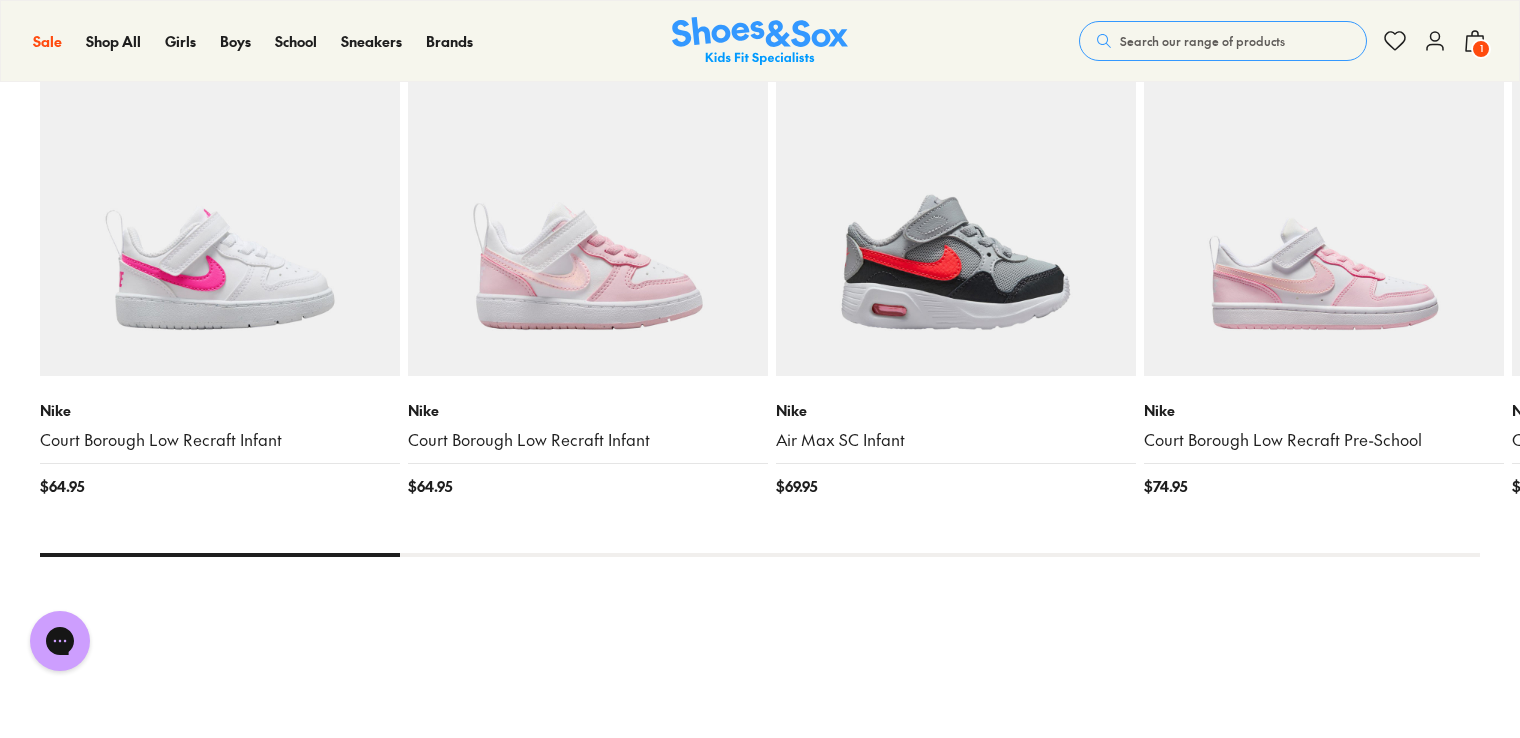 drag, startPoint x: 372, startPoint y: 558, endPoint x: 662, endPoint y: 558, distance: 290 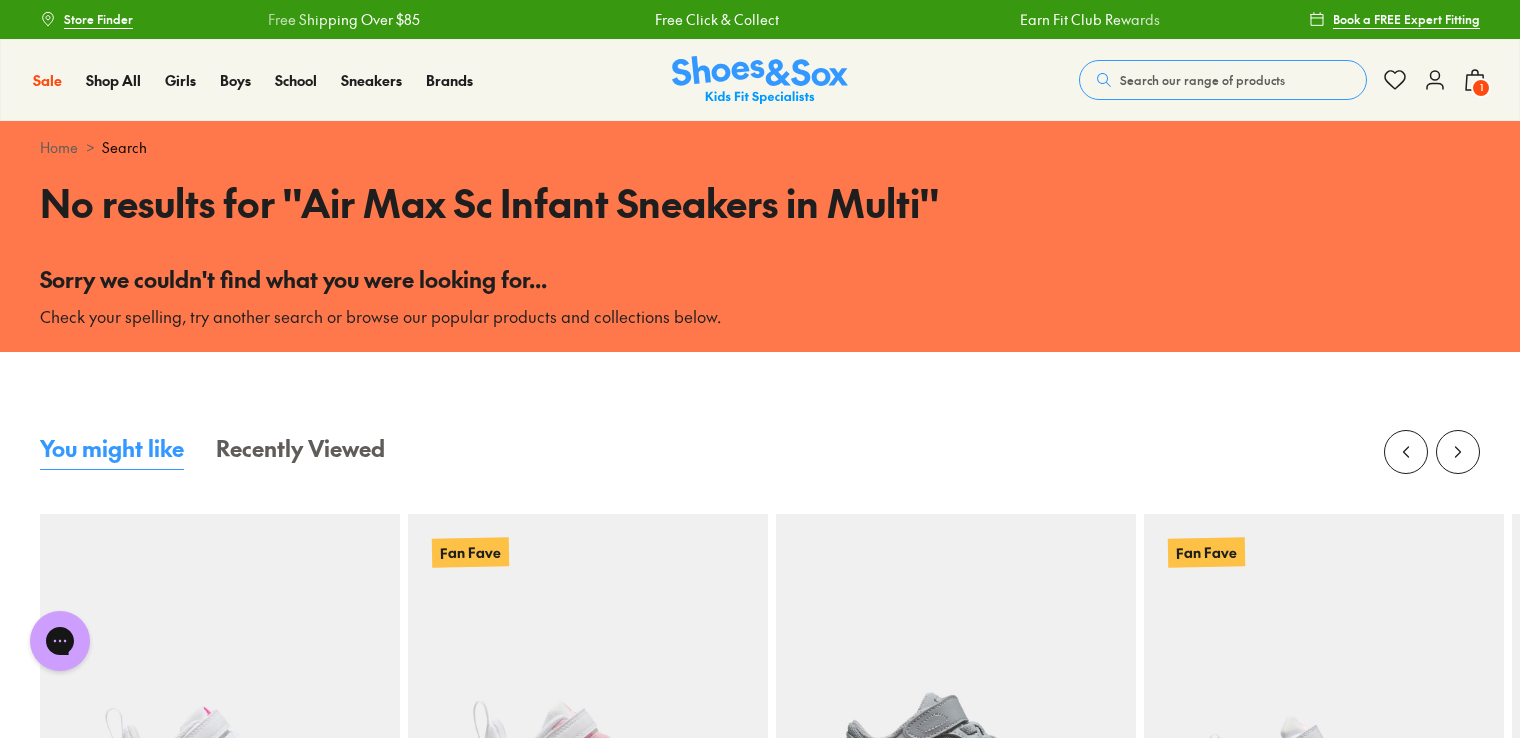 scroll, scrollTop: 0, scrollLeft: 0, axis: both 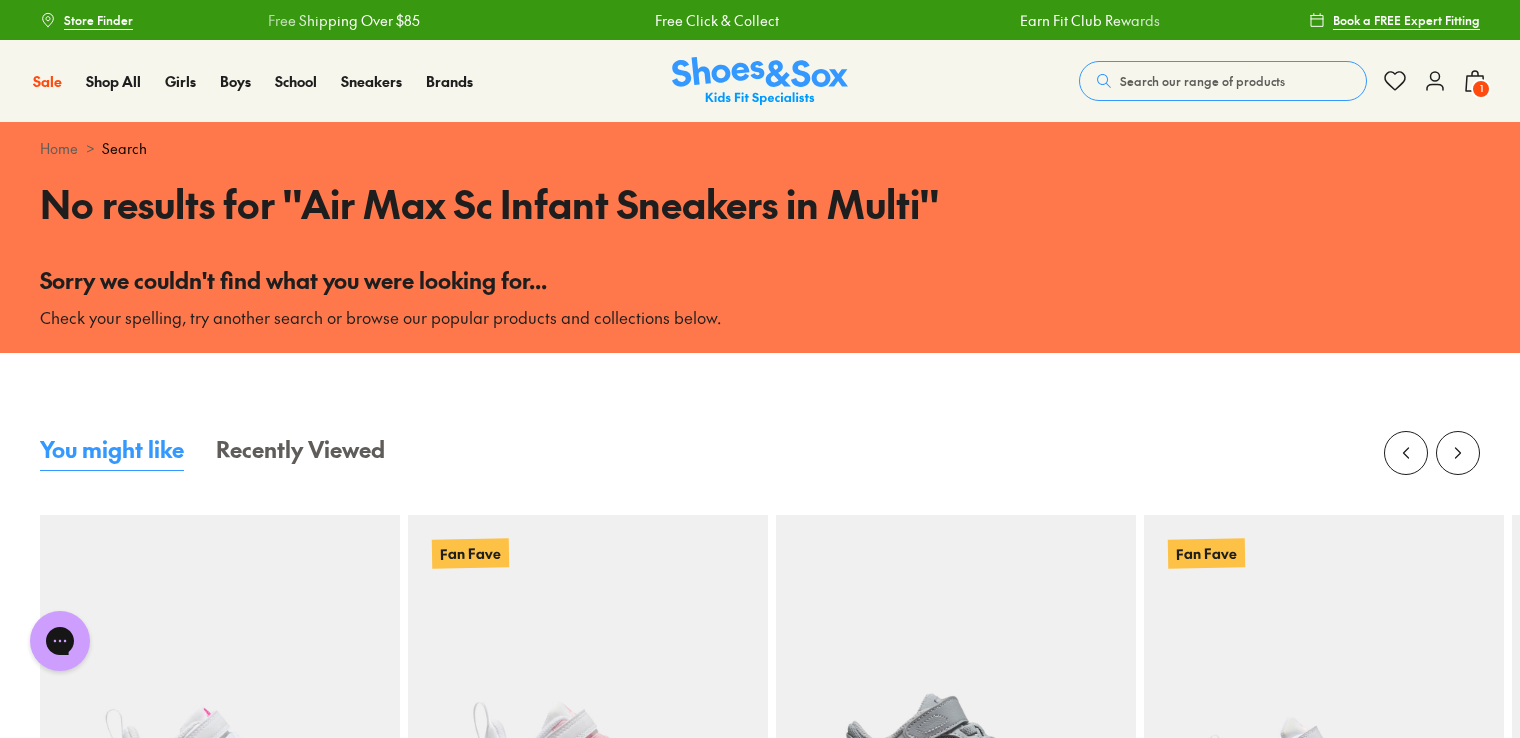 drag, startPoint x: 1116, startPoint y: 82, endPoint x: 1145, endPoint y: 82, distance: 29 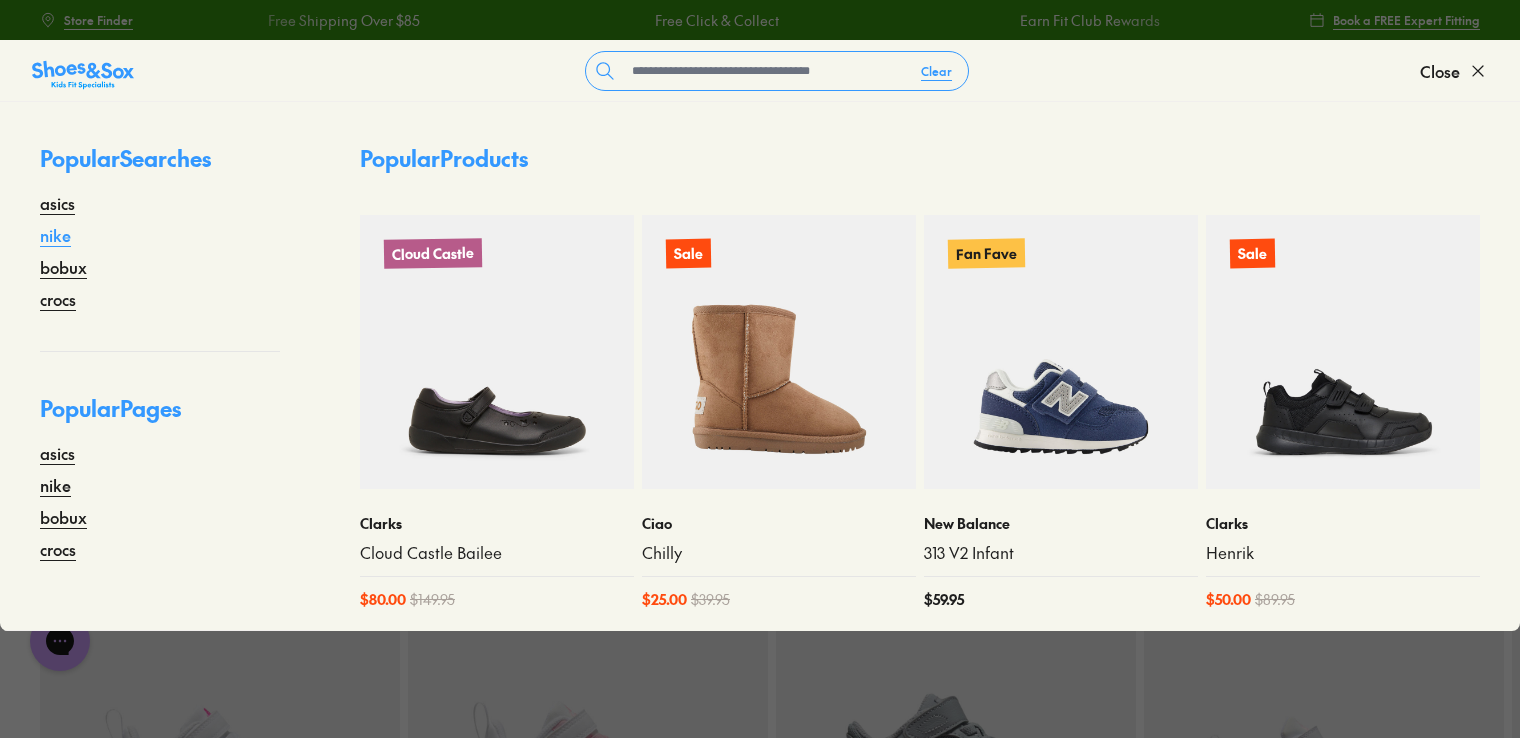 click on "nike" at bounding box center (55, 235) 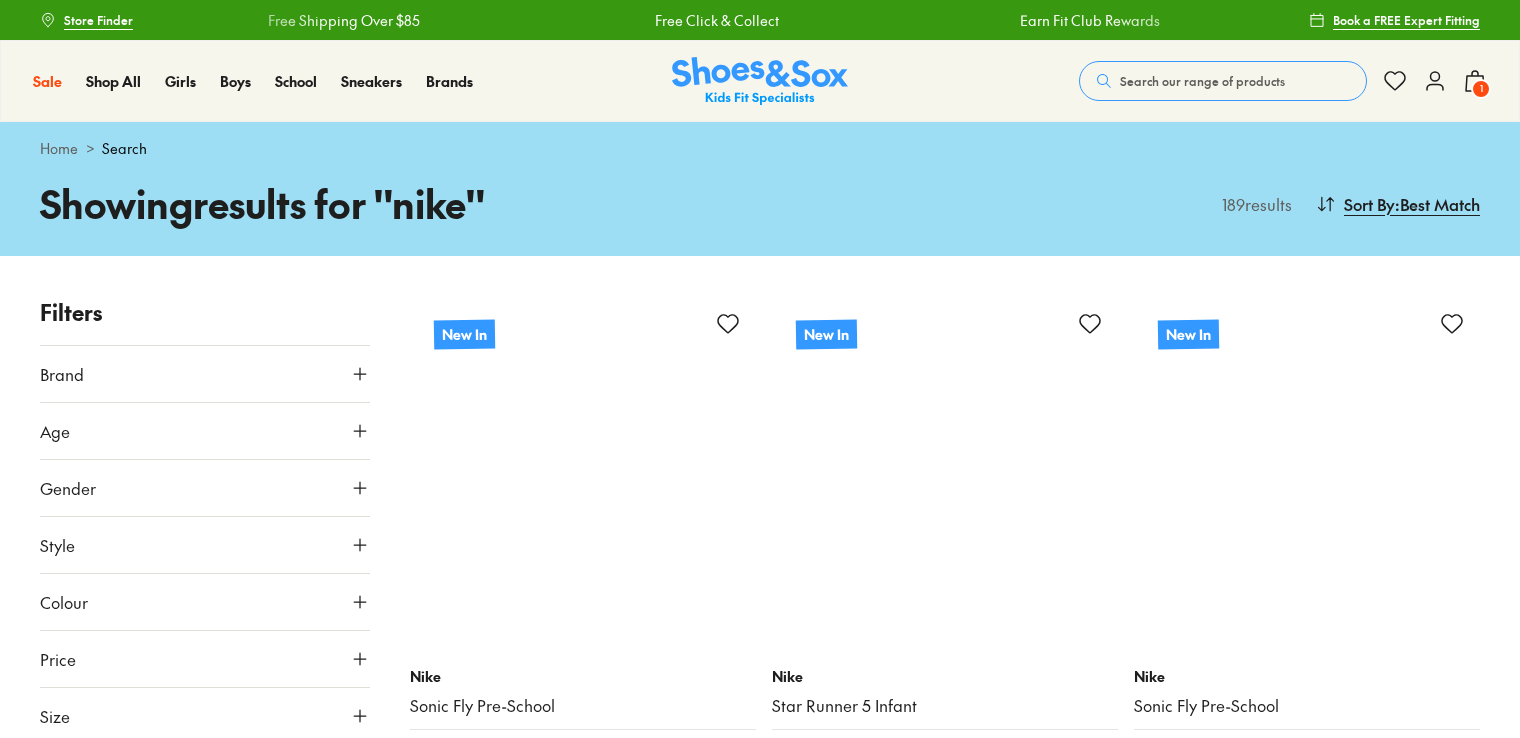 scroll, scrollTop: 0, scrollLeft: 0, axis: both 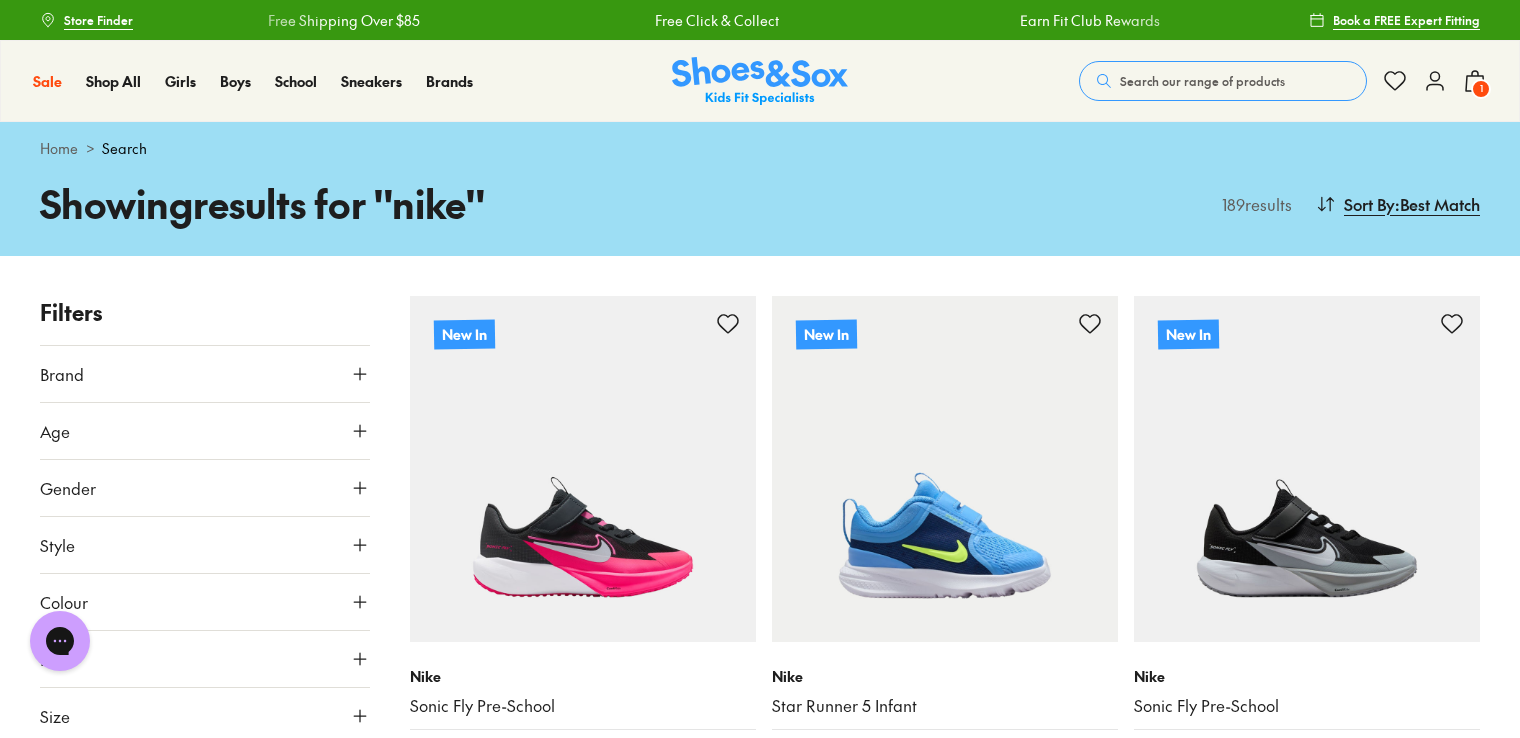 click at bounding box center (760, 81) 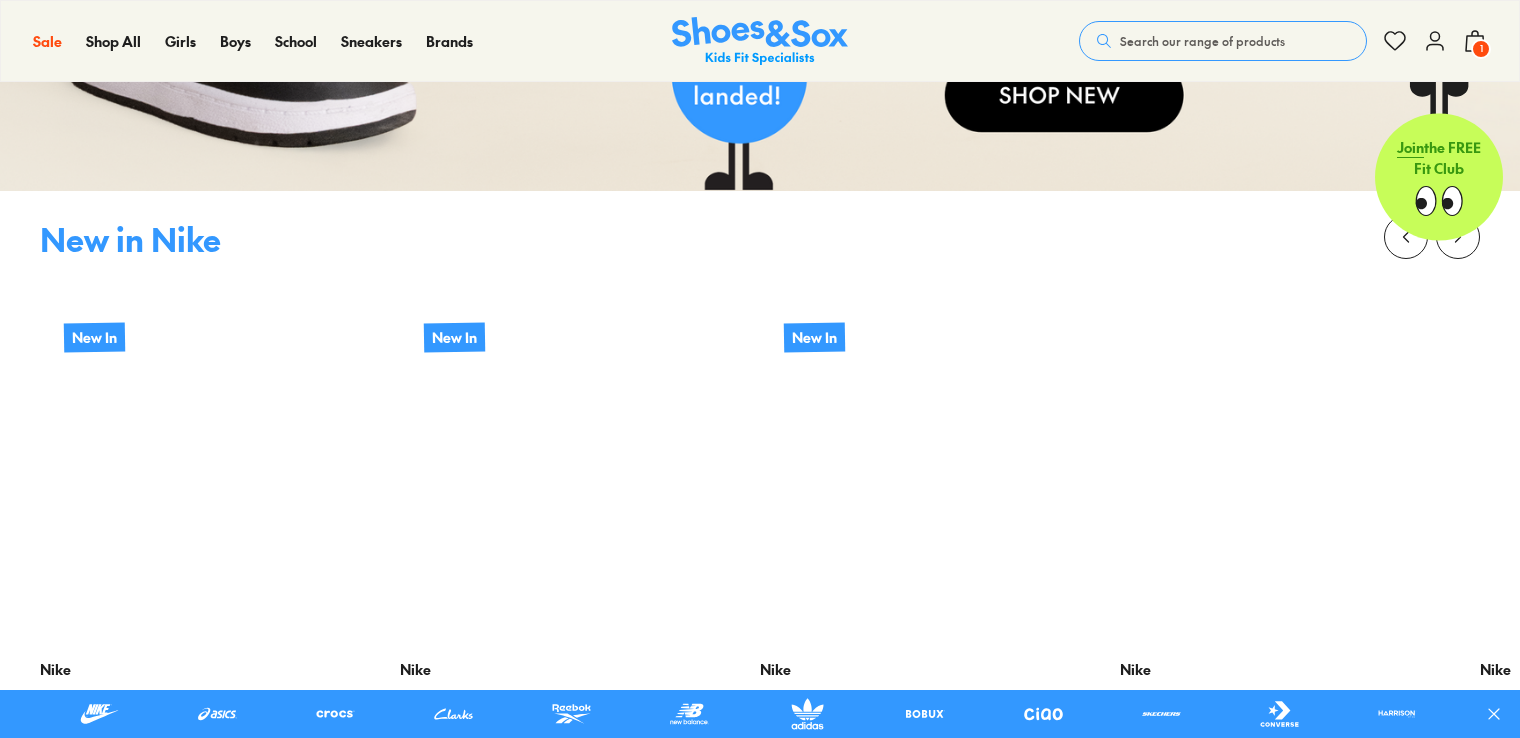 scroll, scrollTop: 400, scrollLeft: 0, axis: vertical 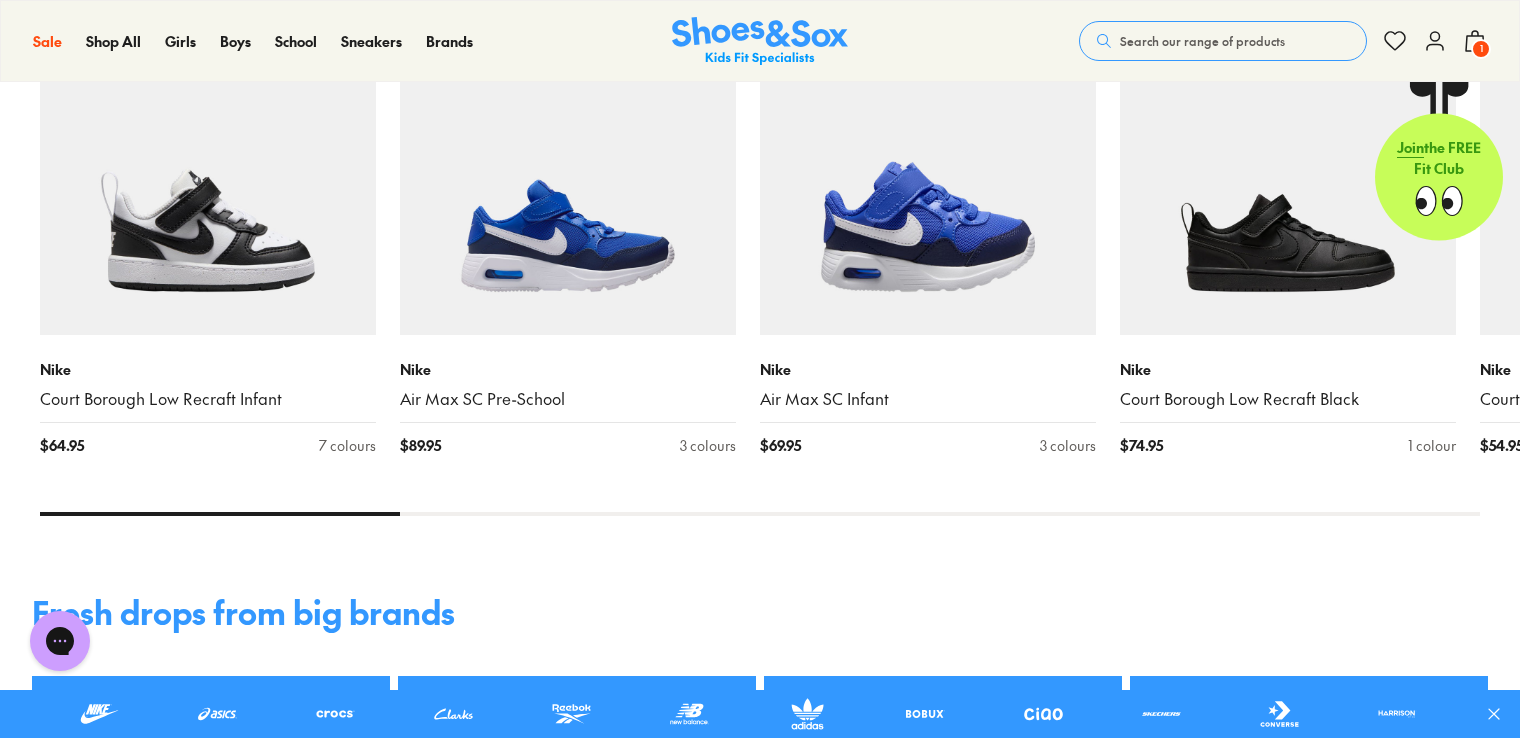 drag, startPoint x: 347, startPoint y: 517, endPoint x: 443, endPoint y: 513, distance: 96.0833 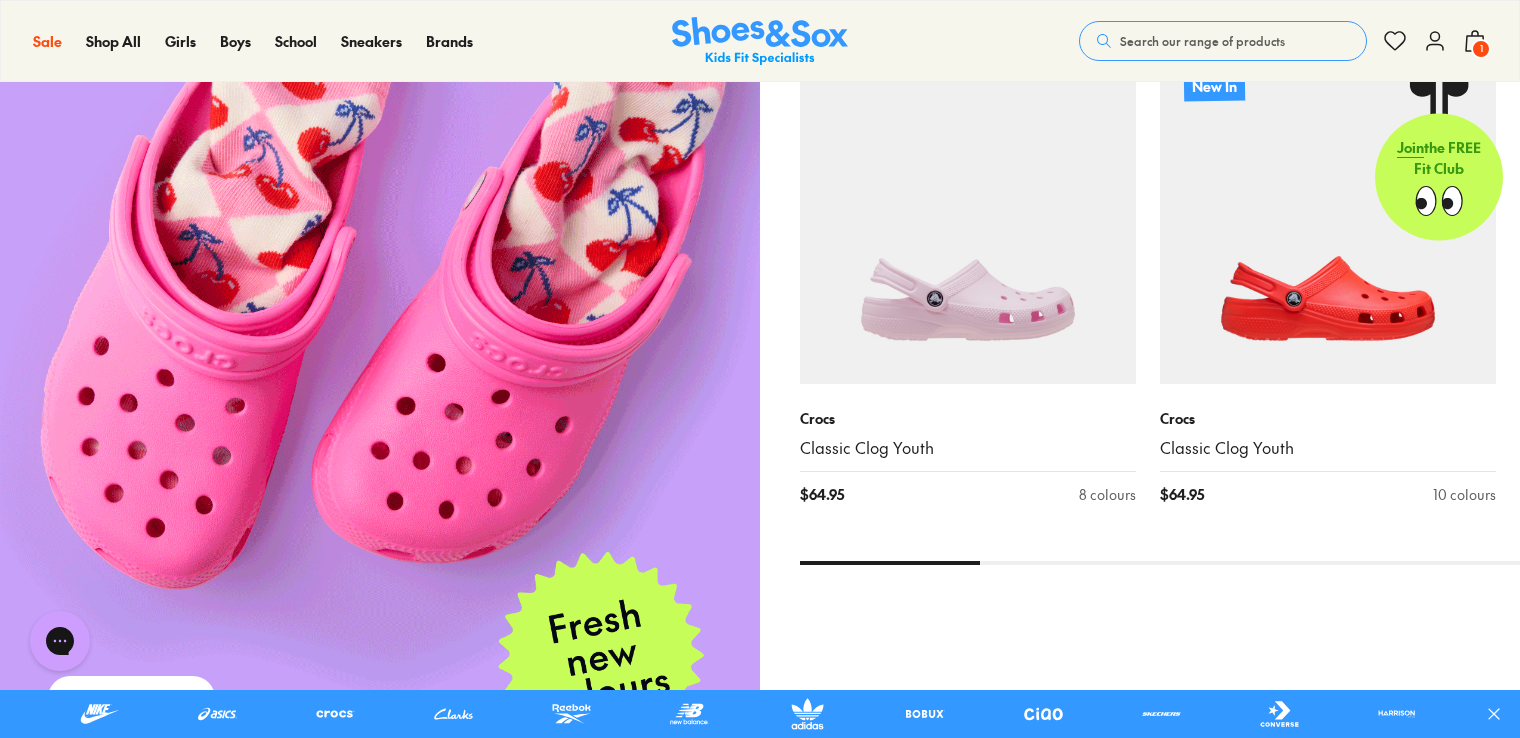 scroll, scrollTop: 2000, scrollLeft: 0, axis: vertical 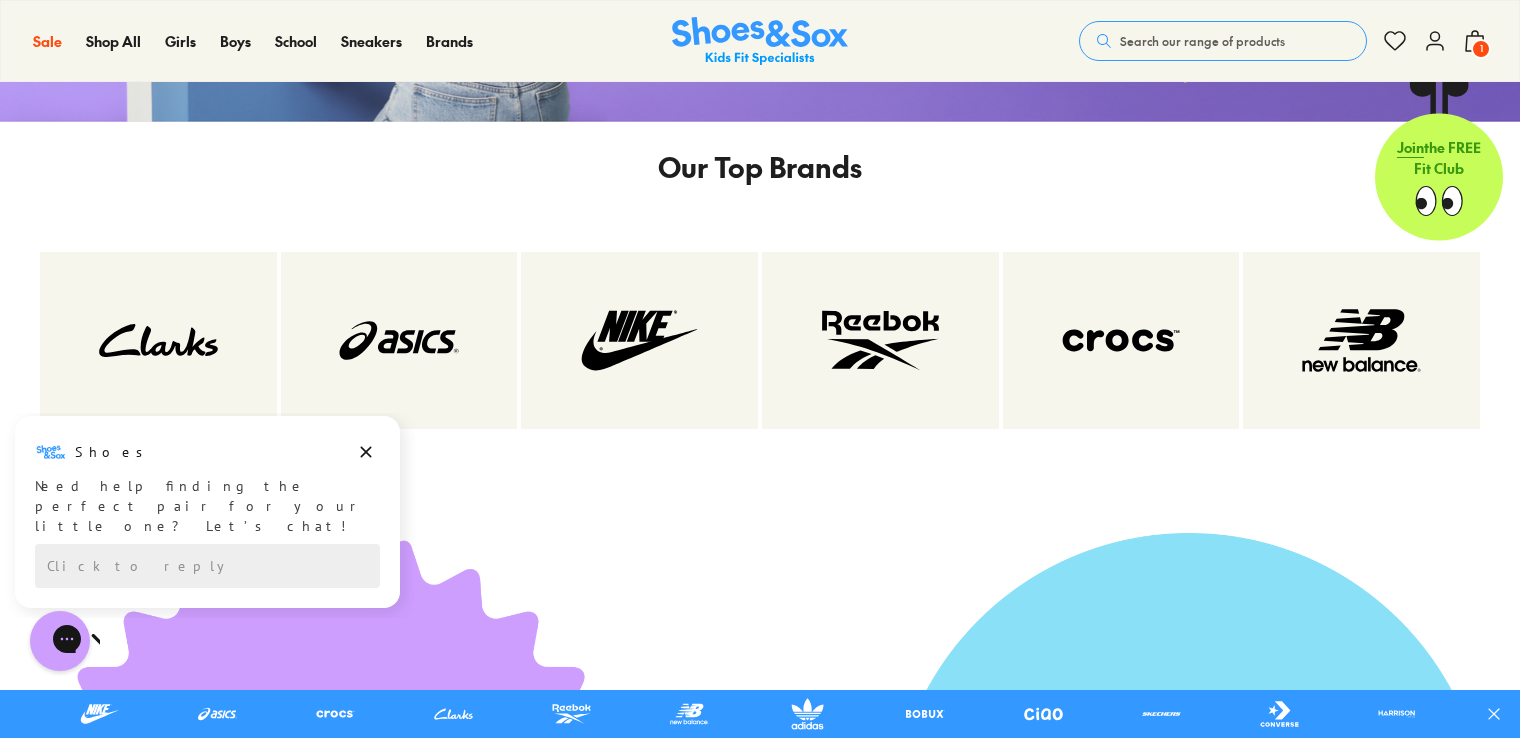 click at bounding box center (639, 341) 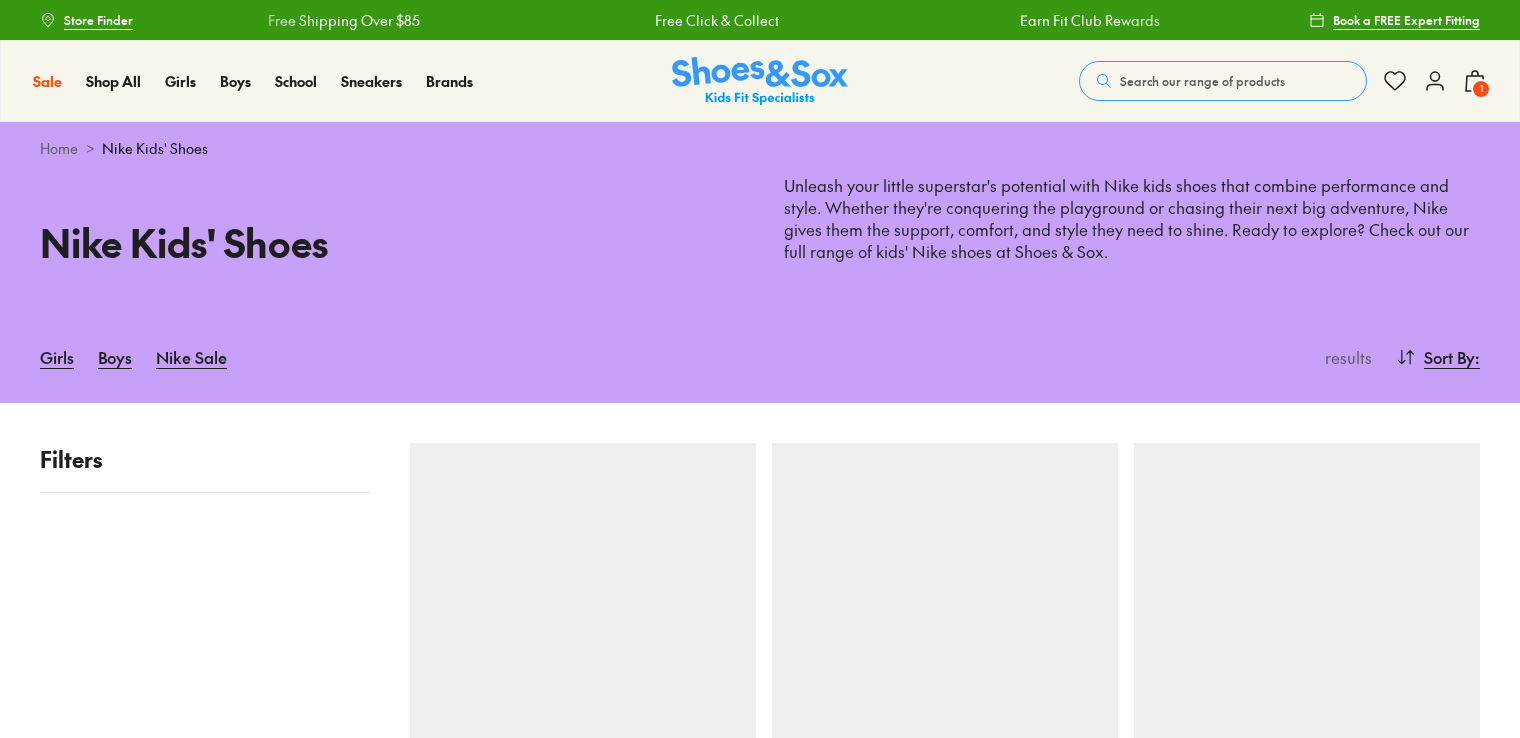 scroll, scrollTop: 0, scrollLeft: 0, axis: both 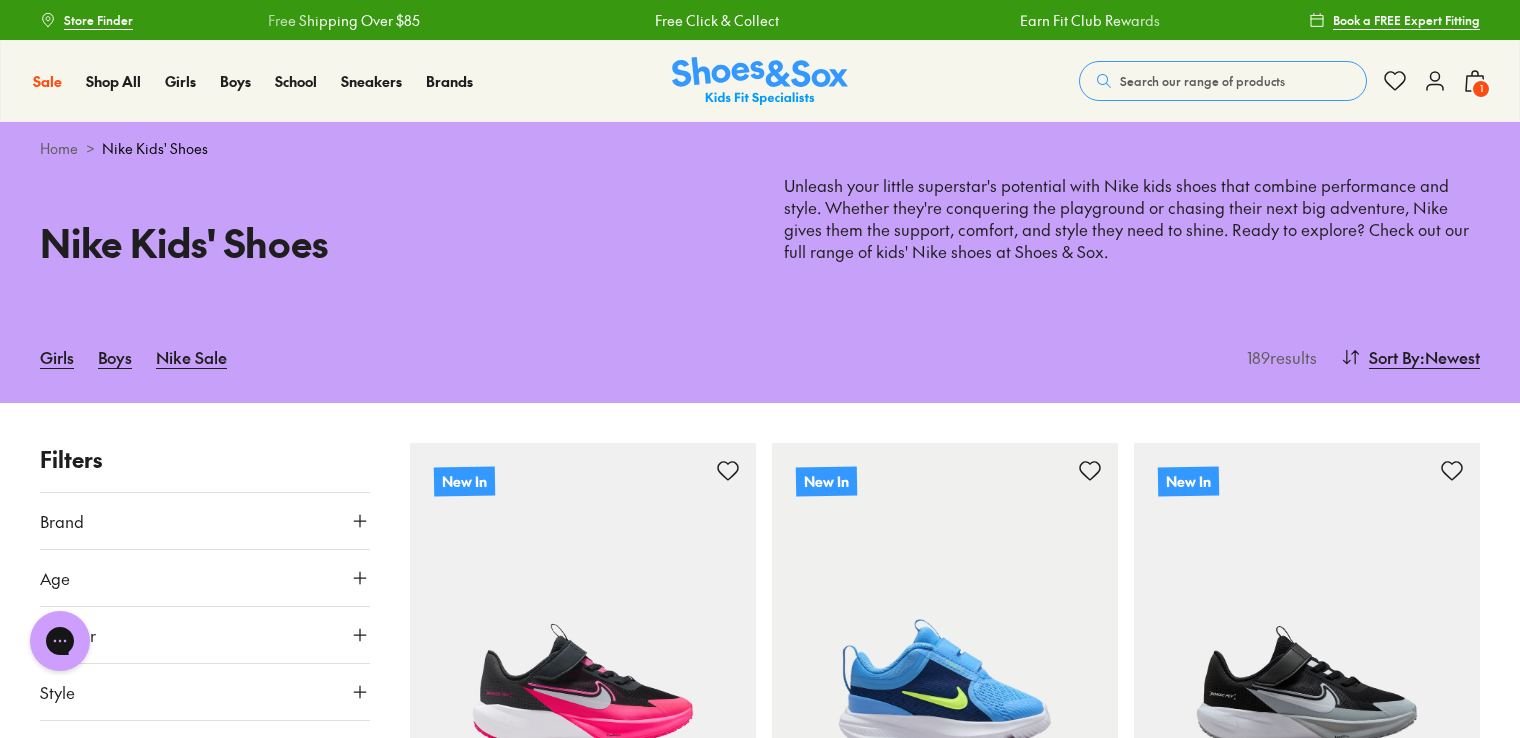 click on ":  Newest" at bounding box center (1450, 357) 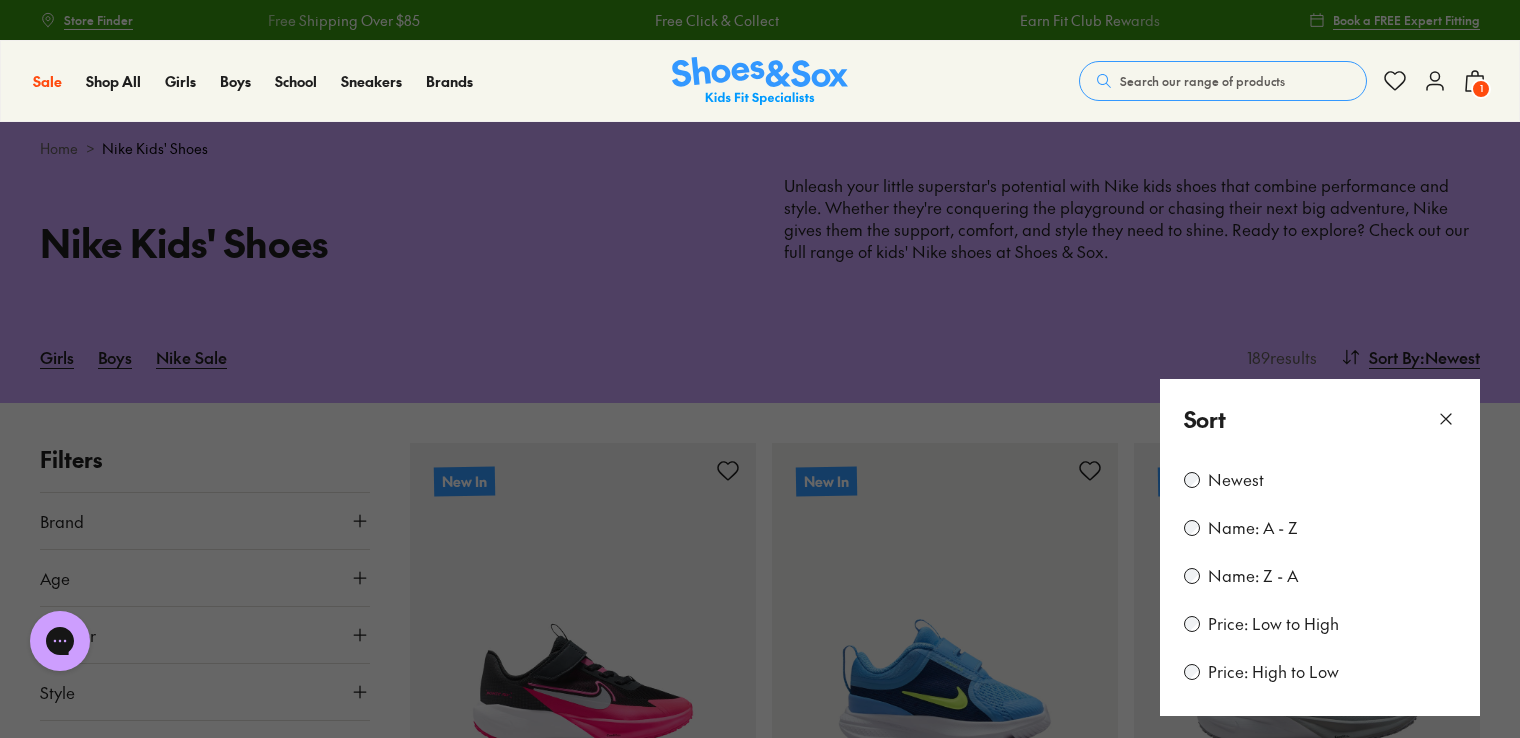 click on "Price: Low to High" at bounding box center [1320, 624] 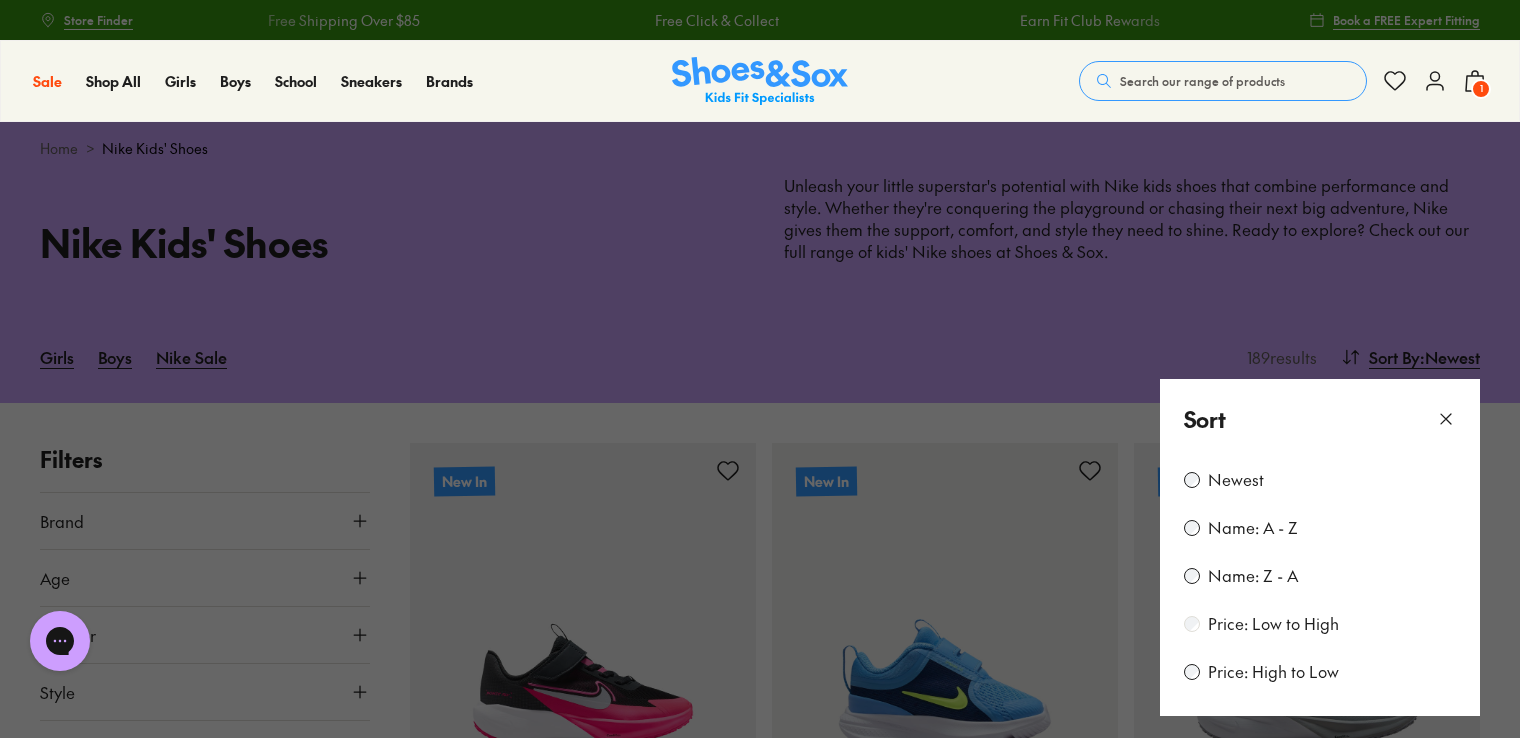 scroll, scrollTop: 68, scrollLeft: 0, axis: vertical 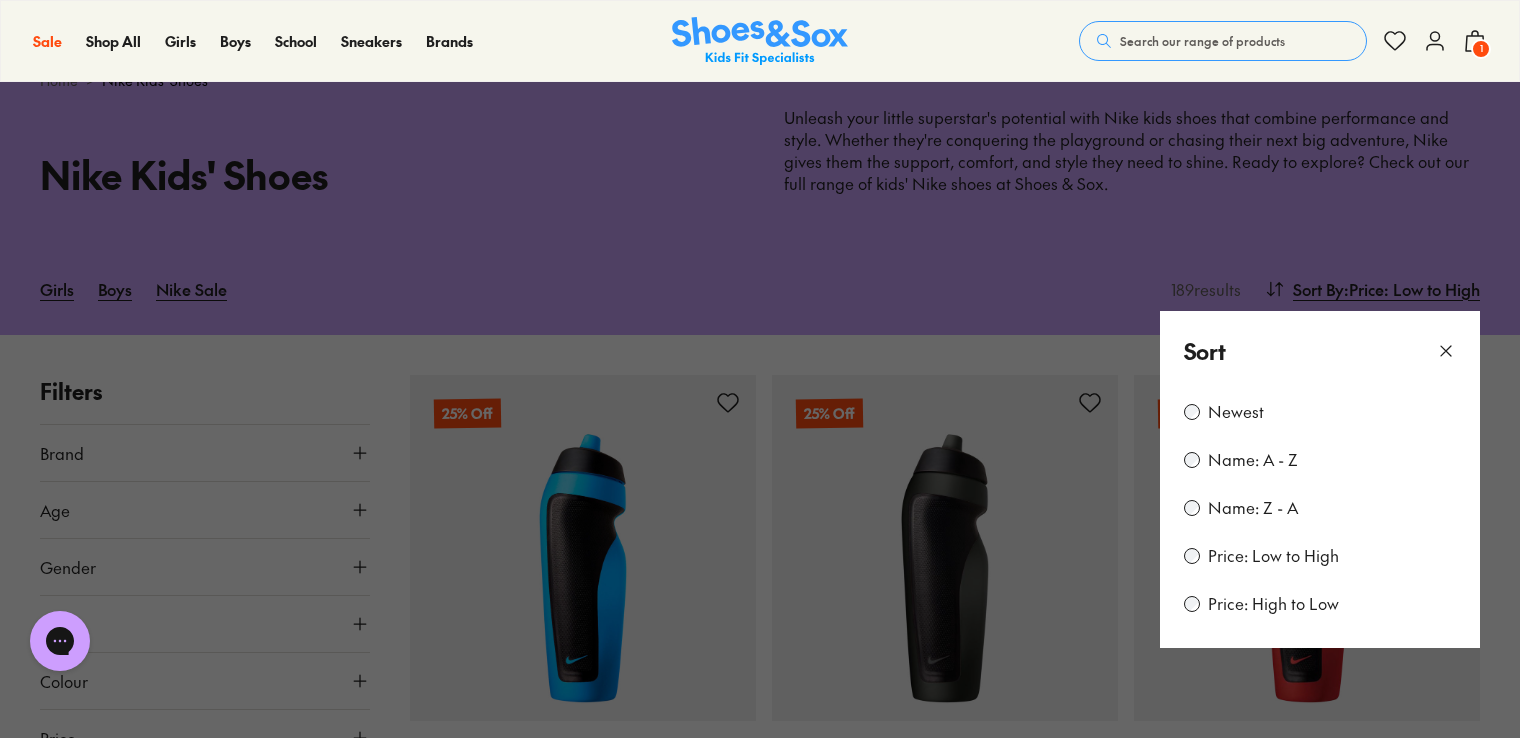 click 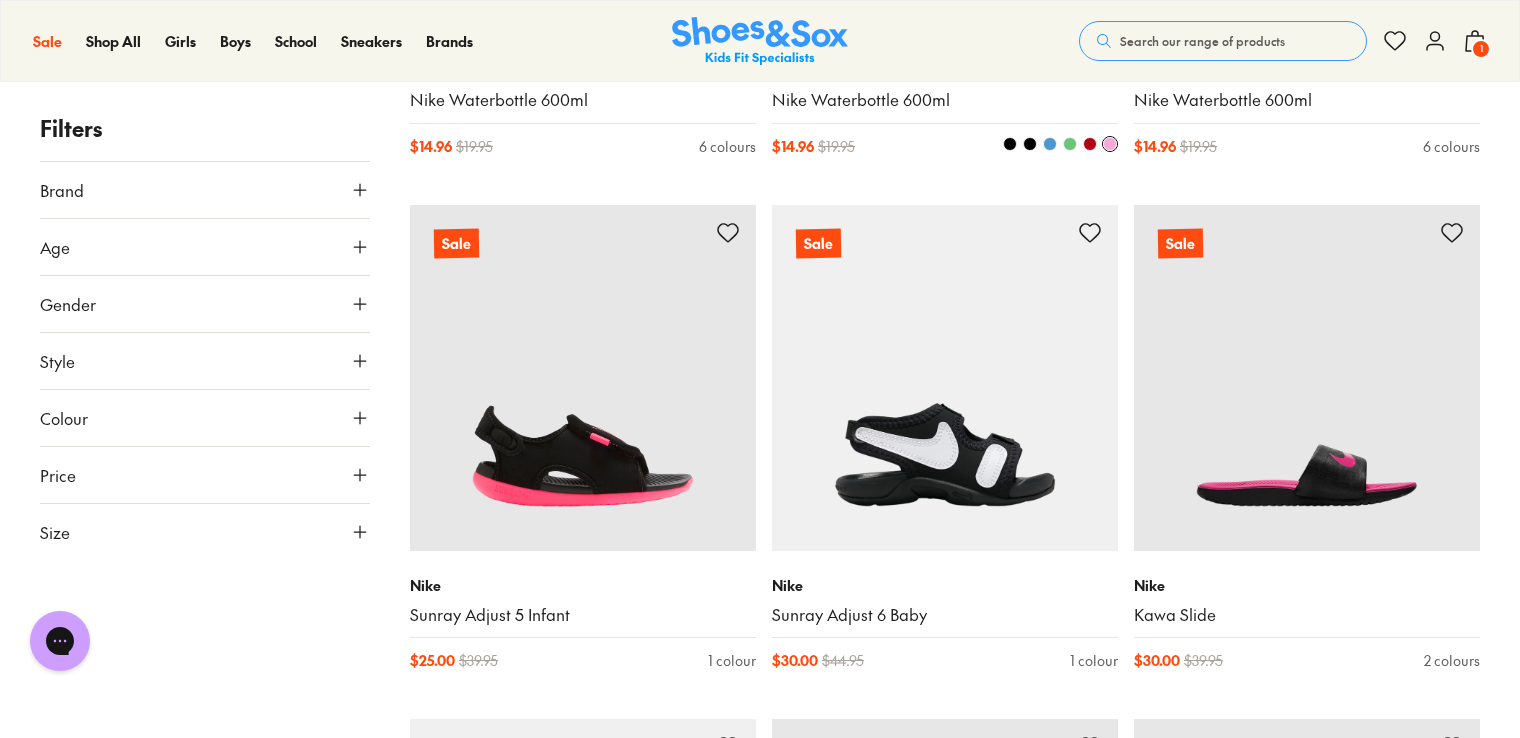 scroll, scrollTop: 1768, scrollLeft: 0, axis: vertical 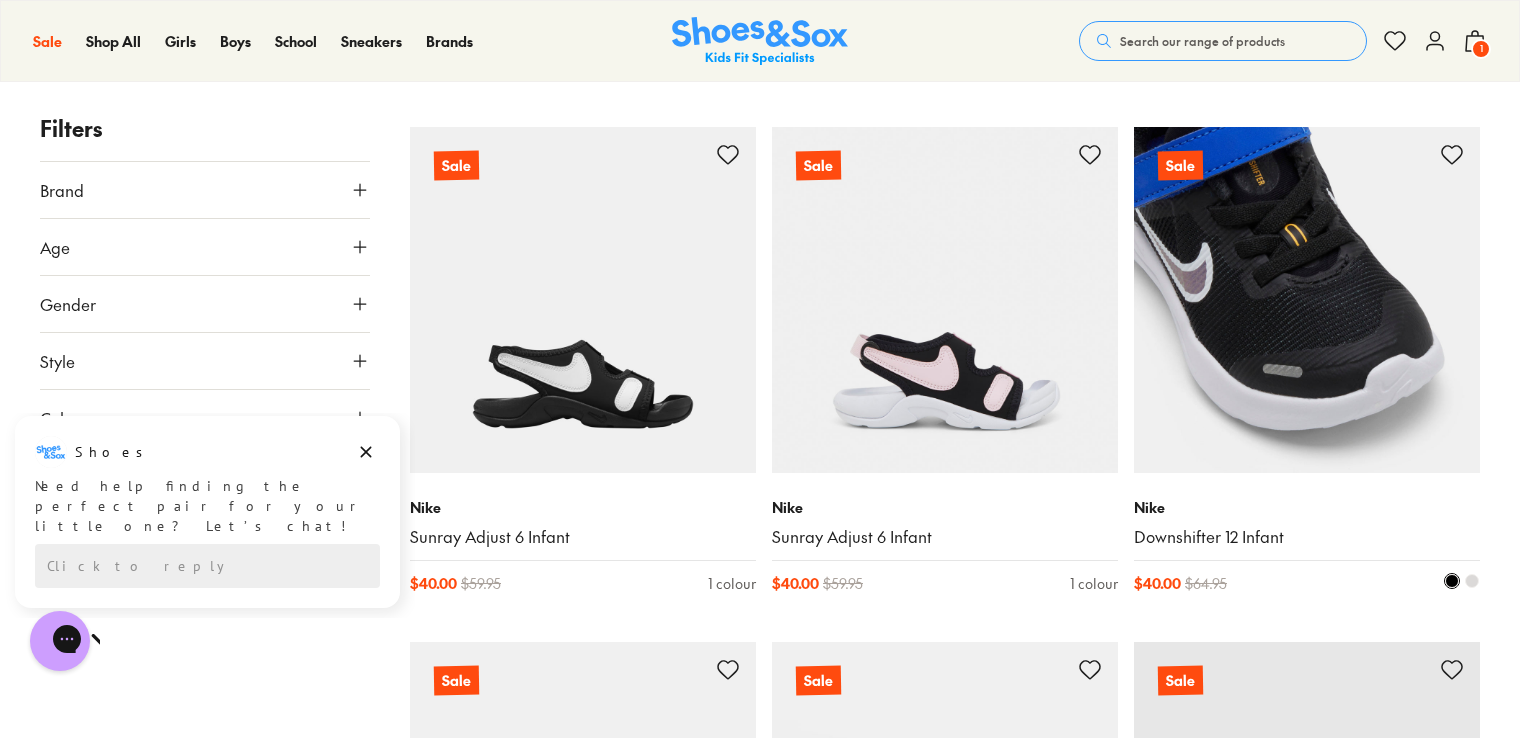 click at bounding box center [1307, 300] 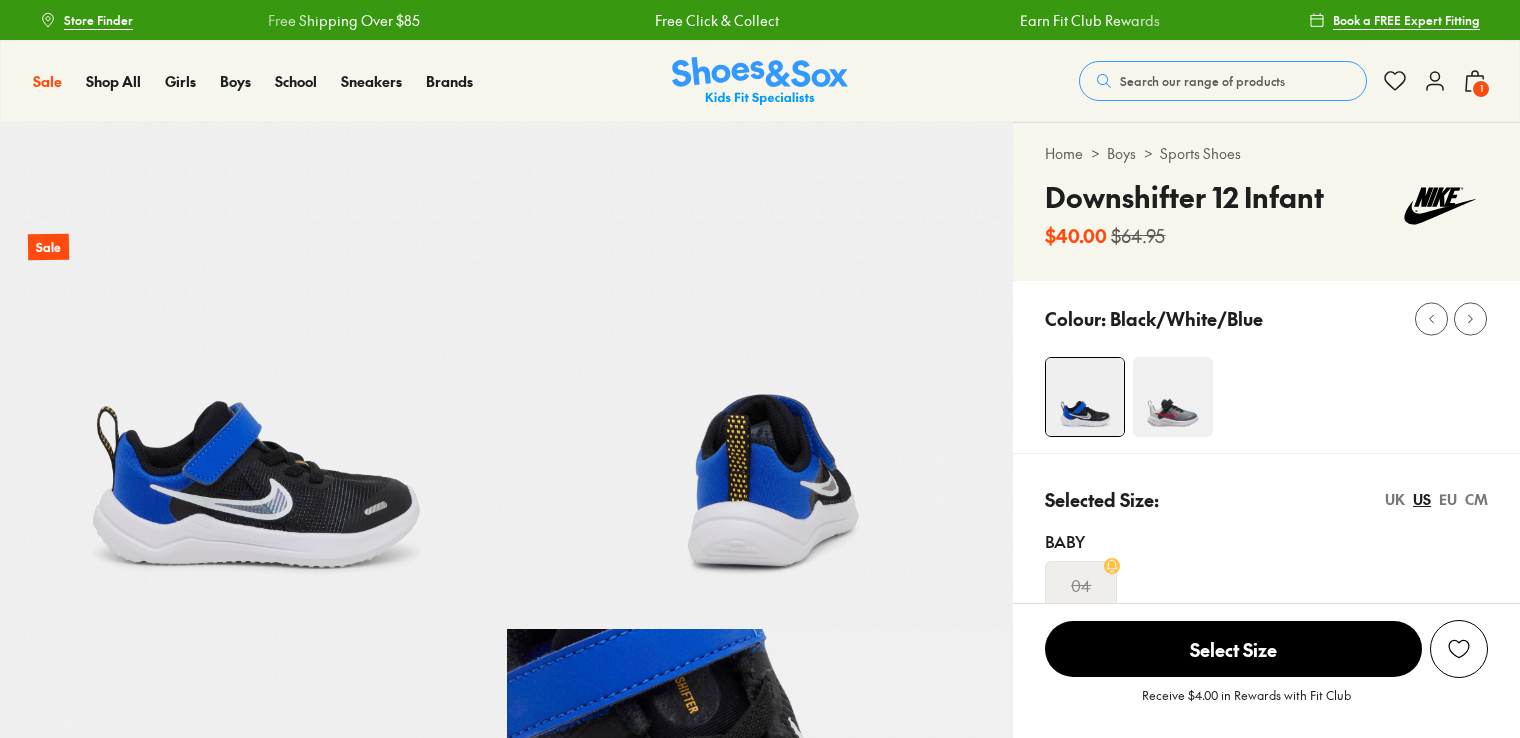 scroll, scrollTop: 120, scrollLeft: 0, axis: vertical 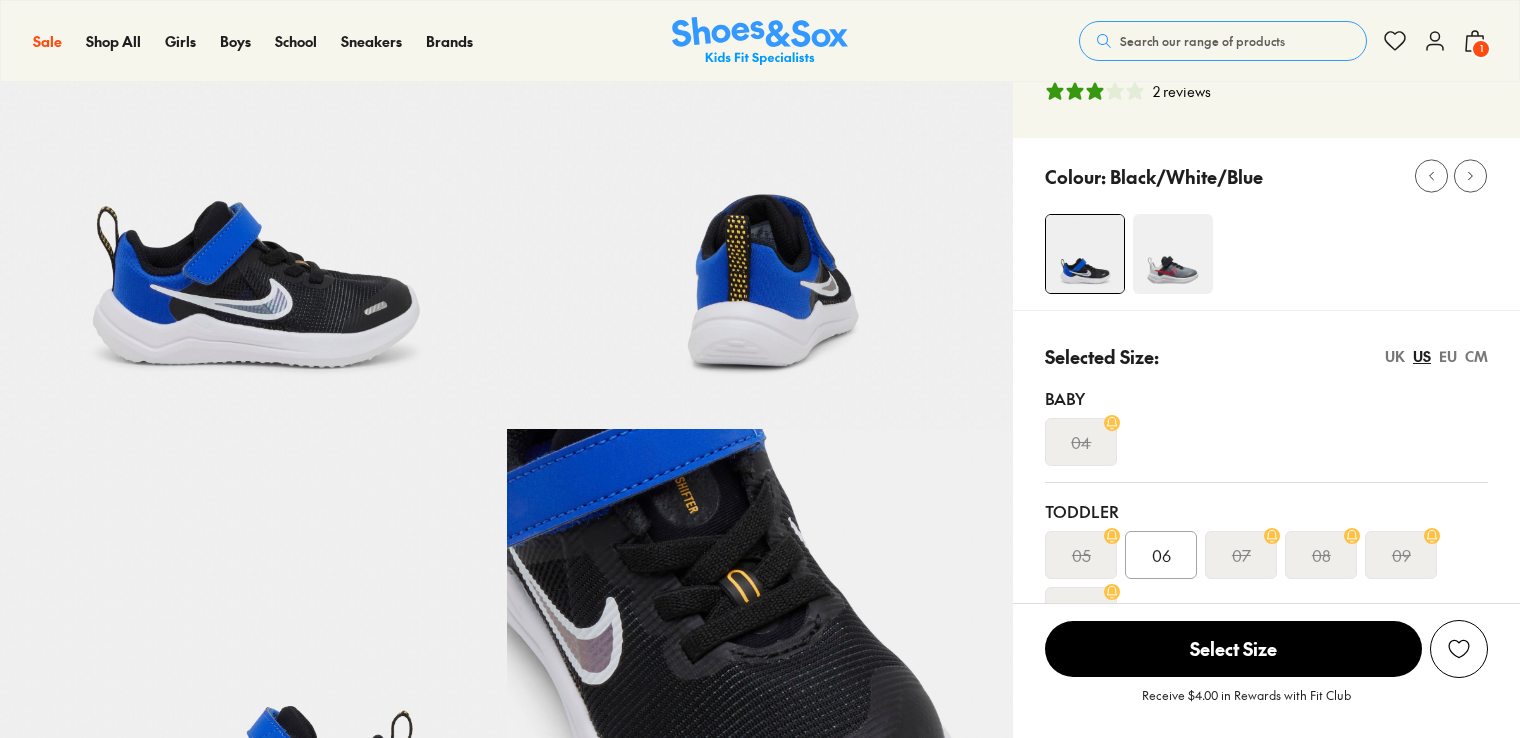 select on "*" 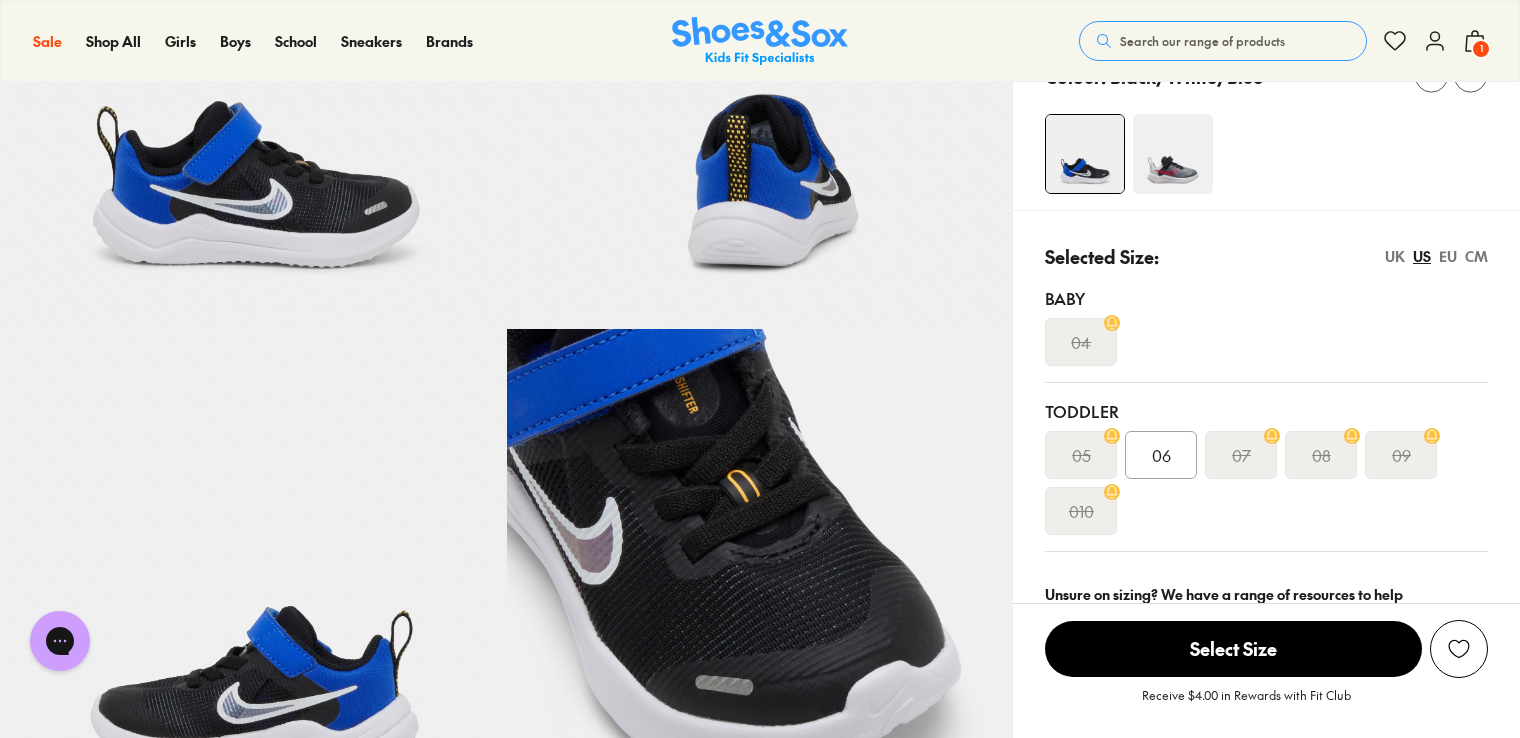 scroll, scrollTop: 0, scrollLeft: 0, axis: both 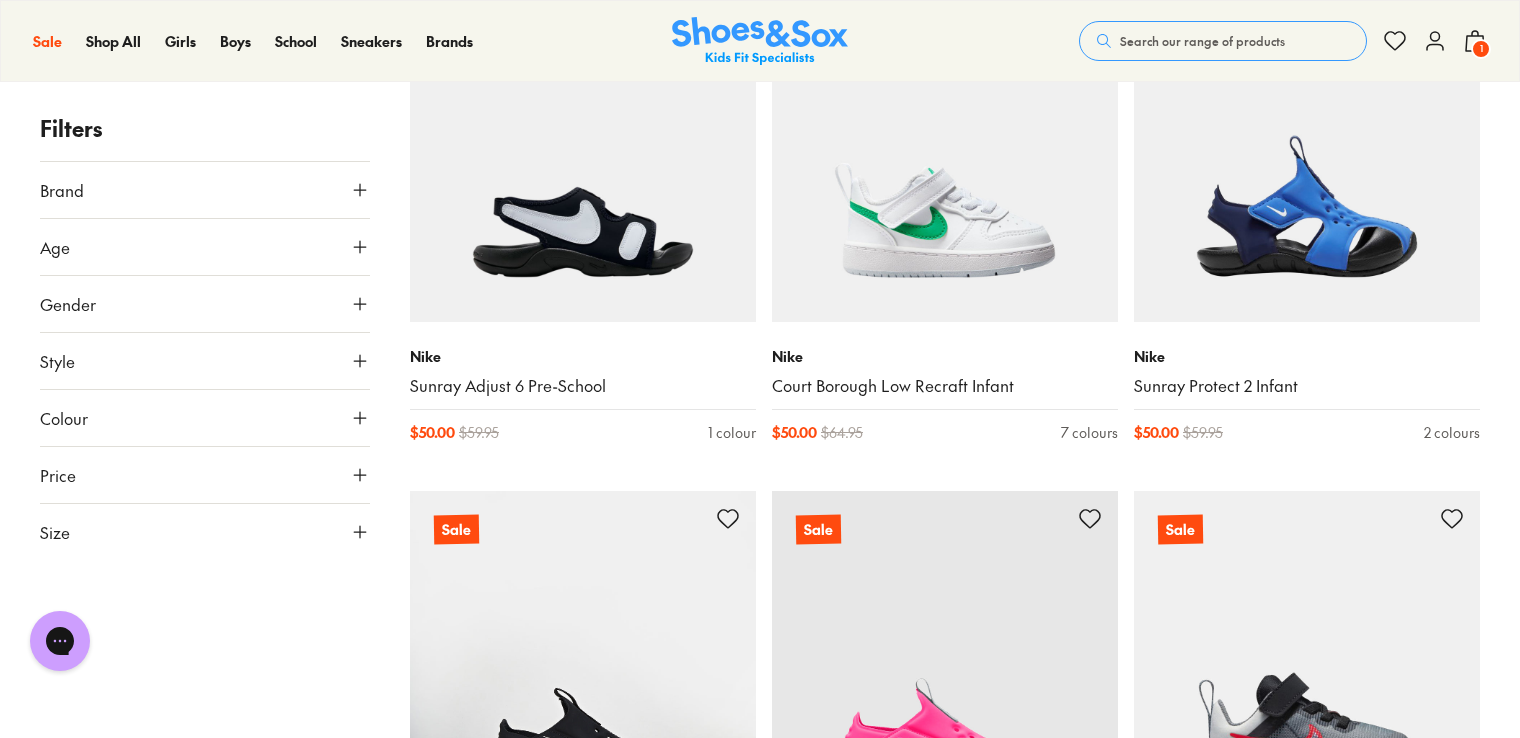 click on "25% Off Nike Nike Waterbottle 600ml $ 14.96 $ 19.95 6 colours 25% Off Nike Nike Waterbottle 600ml $ 14.96 $ 19.95 6 colours 25% Off Nike Nike Waterbottle 600ml $ 14.96 $ 19.95 6 colours 25% Off Nike Nike Waterbottle 600ml $ 14.96 $ 19.95 6 colours 25% Off Nike Nike Waterbottle 600ml $ 14.96 $ 19.95 6 colours 25% Off Nike Nike Waterbottle 600ml $ 14.96 $ 19.95 6 colours Sale Nike Sunray Adjust 5 Infant $ 25.00 $ 39.95 1 colour Sale Nike Sunray Adjust 6 Baby $ 30.00 $ 44.95 1 colour Sale Nike Kawa Slide $ 30.00 $ 39.95 2 colours Nike Kawa Infant $ 34.95 3 colours Nike Kawa Infant $ 34.95 3 colours Nike Kawa Infant $ 34.95 1 colour Nike Kawa Infant $ 34.95 3 colours Sale Nike Kawa Slide SE $ 35.00 $ 44.95 1 colour Nike Kawa Slides $ 39.95 3 colours Nike Kawa Slide $ 39.95 2 colours Nike Kawa Slides $ 39.95 3 colours Nike Kawa Slides $ 39.95 3 colours Sale Nike Sunray Adjust 6 Infant $ 40.00 $ 59.95 1 colour Sale Nike Sunray Adjust 6 Infant $ 40.00 $ 59.95 1 colour Sale Nike Downshifter 12 Infant $ 40.00 $ 64.95" at bounding box center (945, -1323) 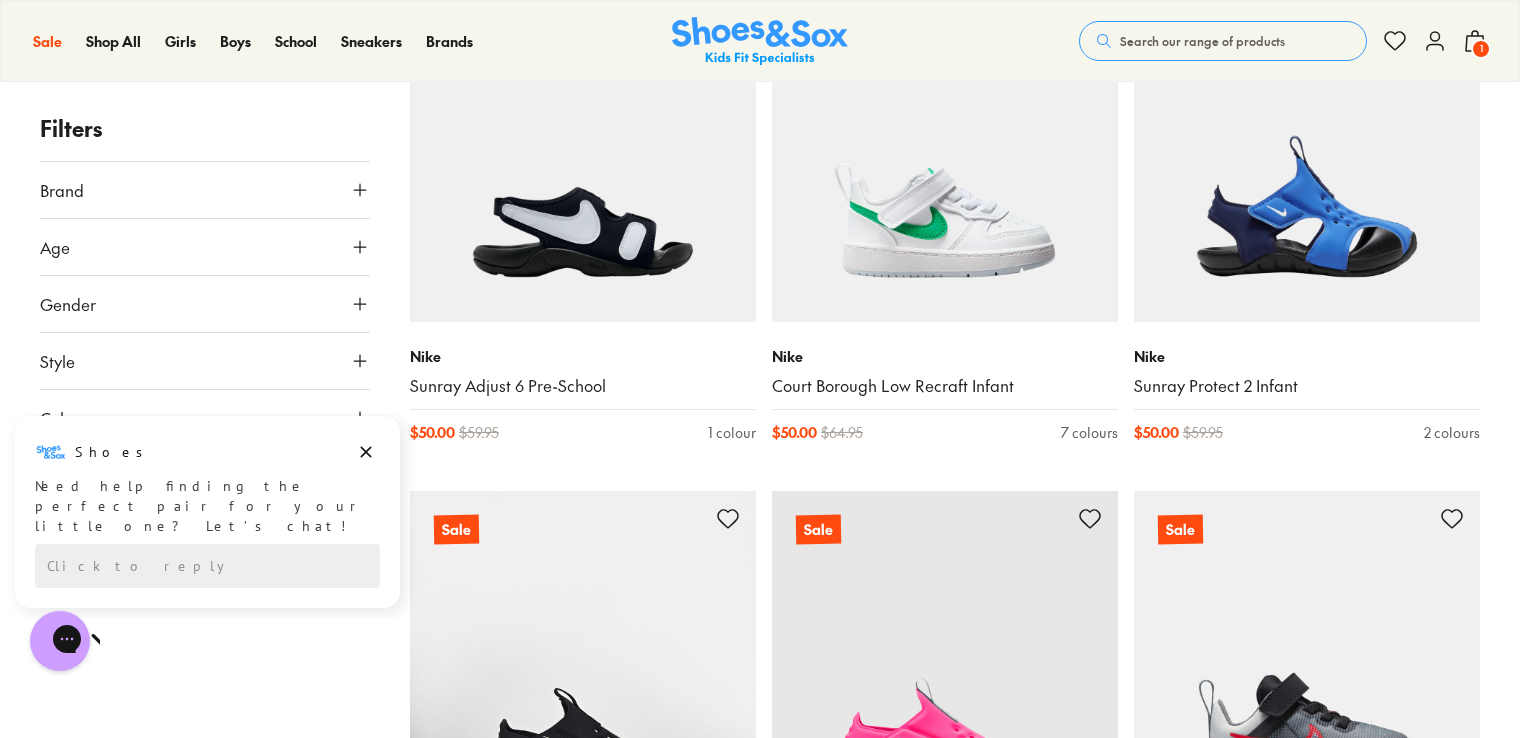 click on "25% Off Nike Nike Waterbottle 600ml $ 14.96 $ 19.95 6 colours 25% Off Nike Nike Waterbottle 600ml $ 14.96 $ 19.95 6 colours 25% Off Nike Nike Waterbottle 600ml $ 14.96 $ 19.95 6 colours 25% Off Nike Nike Waterbottle 600ml $ 14.96 $ 19.95 6 colours 25% Off Nike Nike Waterbottle 600ml $ 14.96 $ 19.95 6 colours 25% Off Nike Nike Waterbottle 600ml $ 14.96 $ 19.95 6 colours Sale Nike Sunray Adjust 5 Infant $ 25.00 $ 39.95 1 colour Sale Nike Sunray Adjust 6 Baby $ 30.00 $ 44.95 1 colour Sale Nike Kawa Slide $ 30.00 $ 39.95 2 colours Nike Kawa Infant $ 34.95 3 colours Nike Kawa Infant $ 34.95 3 colours Nike Kawa Infant $ 34.95 1 colour Nike Kawa Infant $ 34.95 3 colours Sale Nike Kawa Slide SE $ 35.00 $ 44.95 1 colour Nike Kawa Slides $ 39.95 3 colours Nike Kawa Slide $ 39.95 2 colours Nike Kawa Slides $ 39.95 3 colours Nike Kawa Slides $ 39.95 3 colours Sale Nike Sunray Adjust 6 Infant $ 40.00 $ 59.95 1 colour Sale Nike Sunray Adjust 6 Infant $ 40.00 $ 59.95 1 colour Sale Nike Downshifter 12 Infant $ 40.00 $ 64.95" at bounding box center [945, -1323] 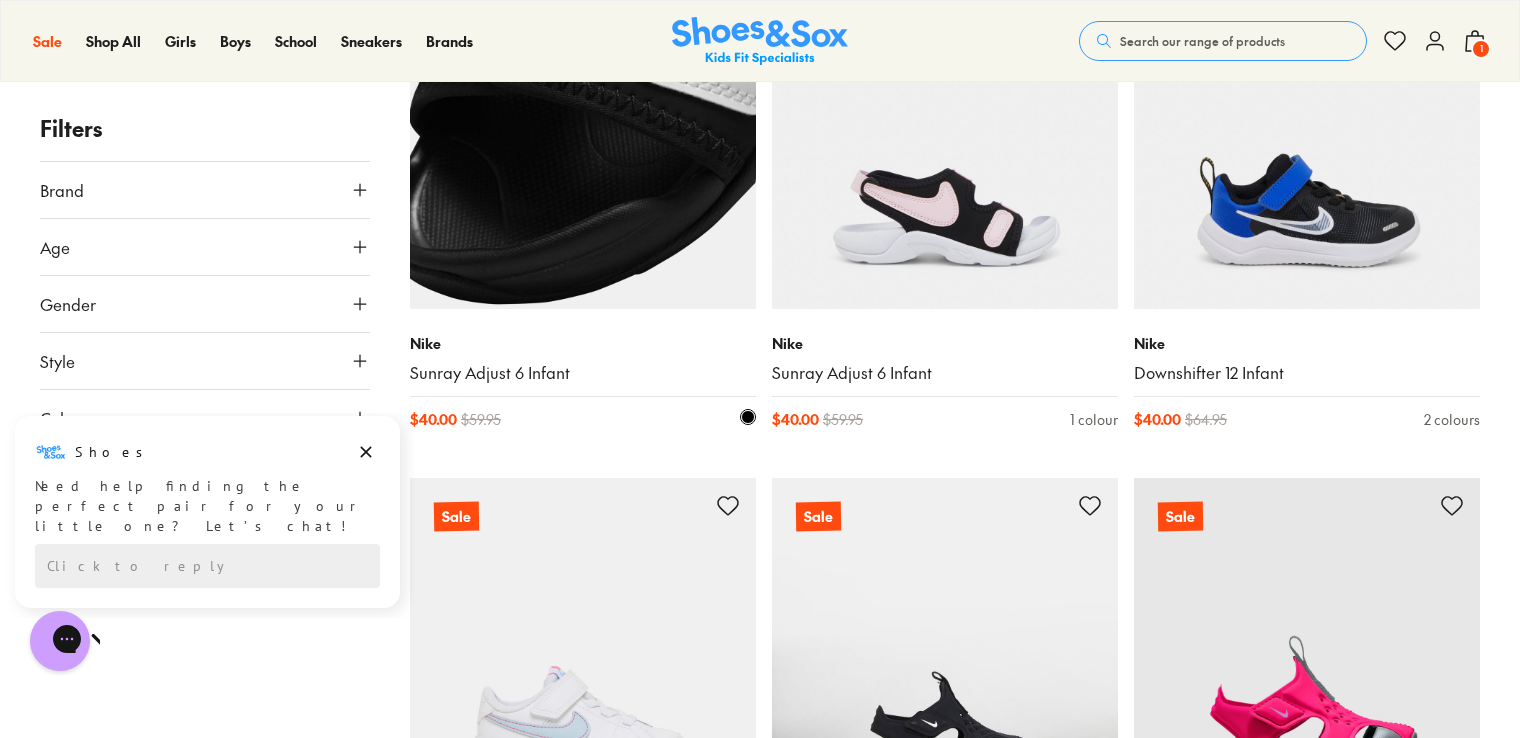scroll, scrollTop: 3286, scrollLeft: 0, axis: vertical 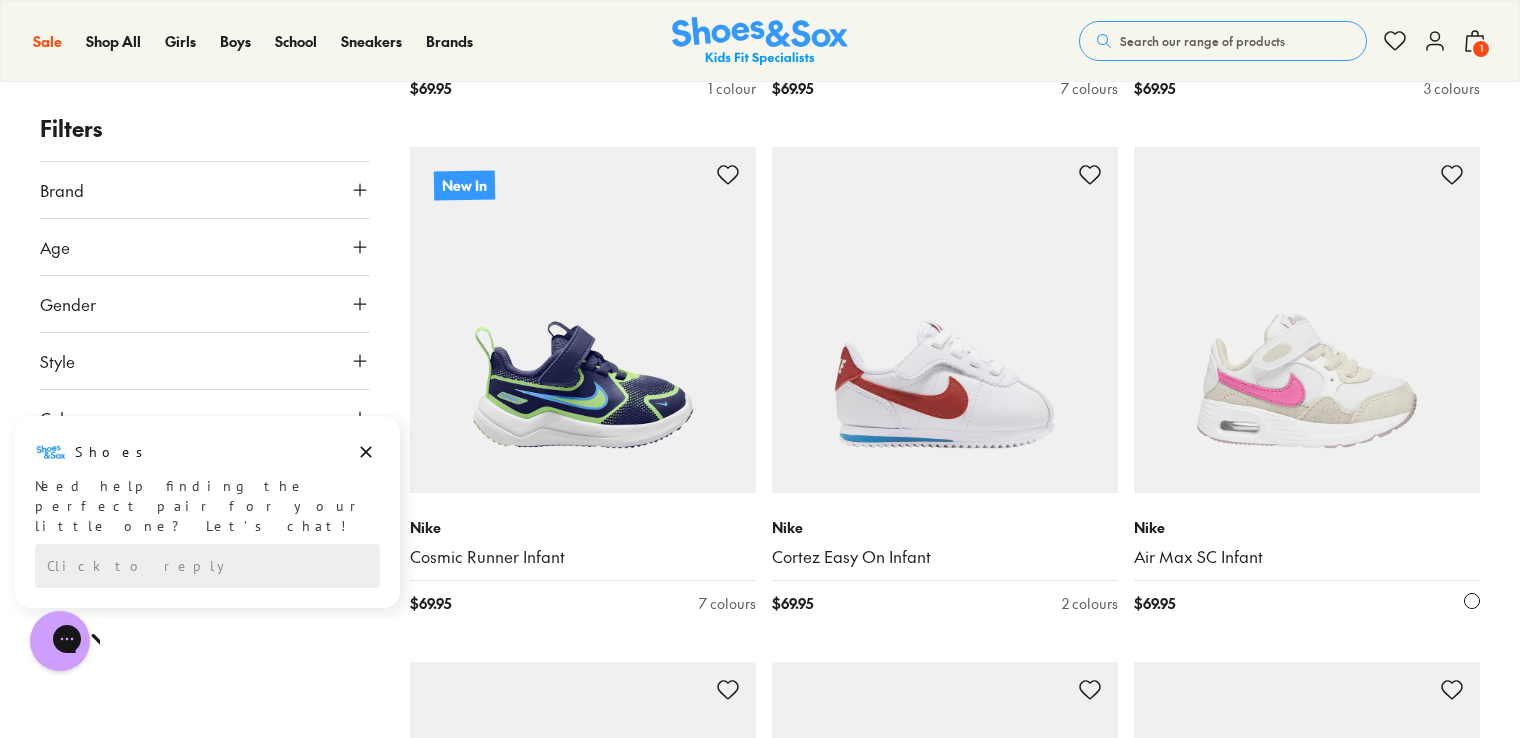 click at bounding box center [1307, 320] 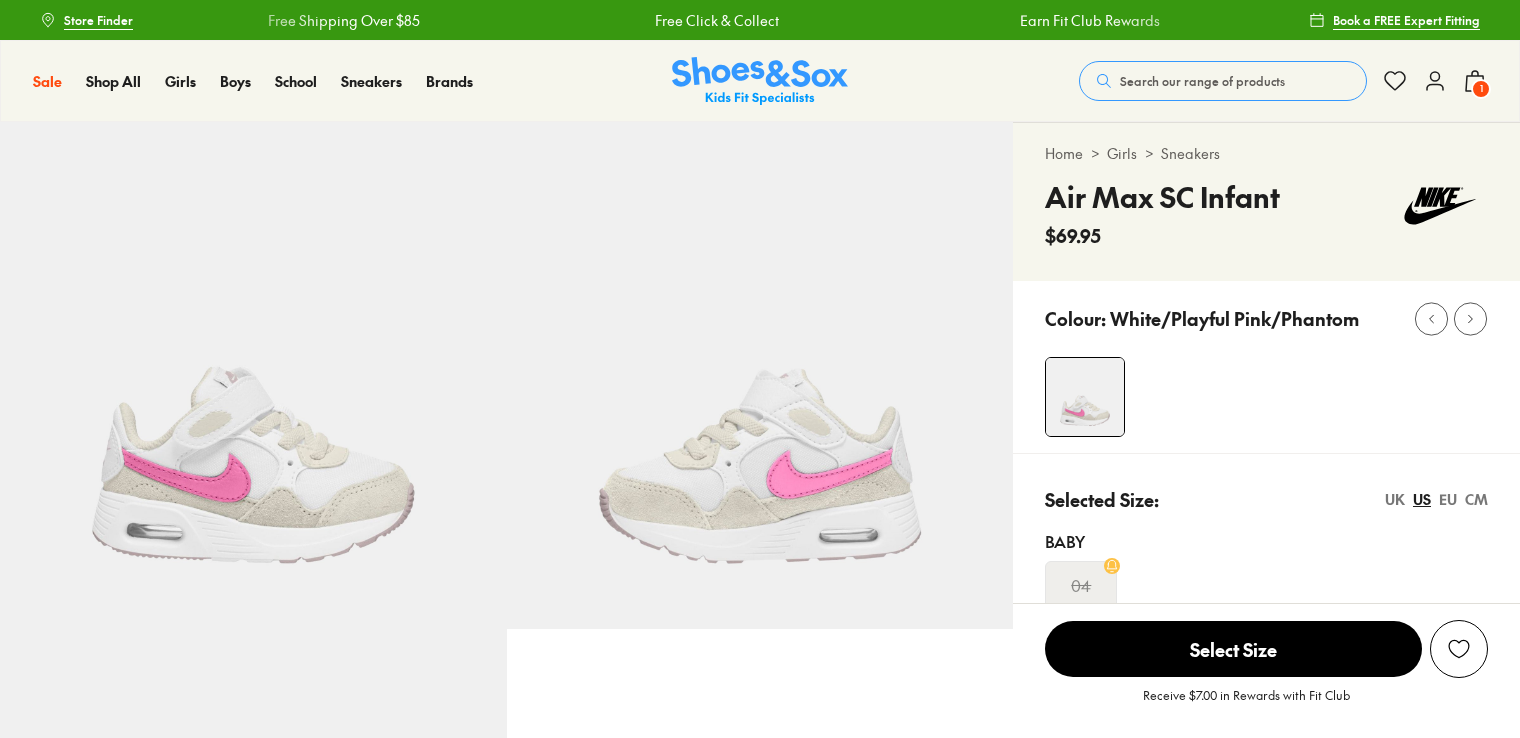scroll, scrollTop: 0, scrollLeft: 0, axis: both 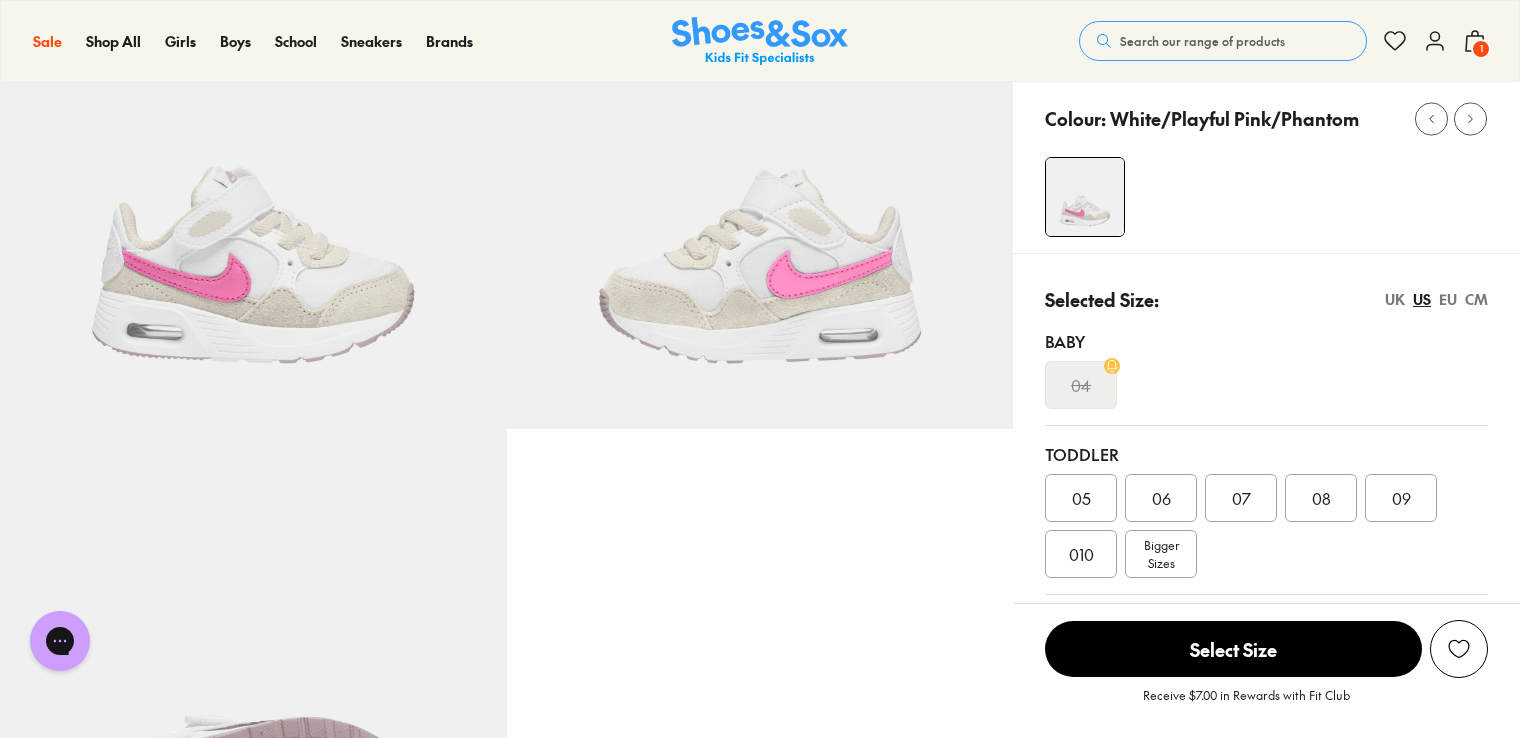click on "010" at bounding box center (1081, 554) 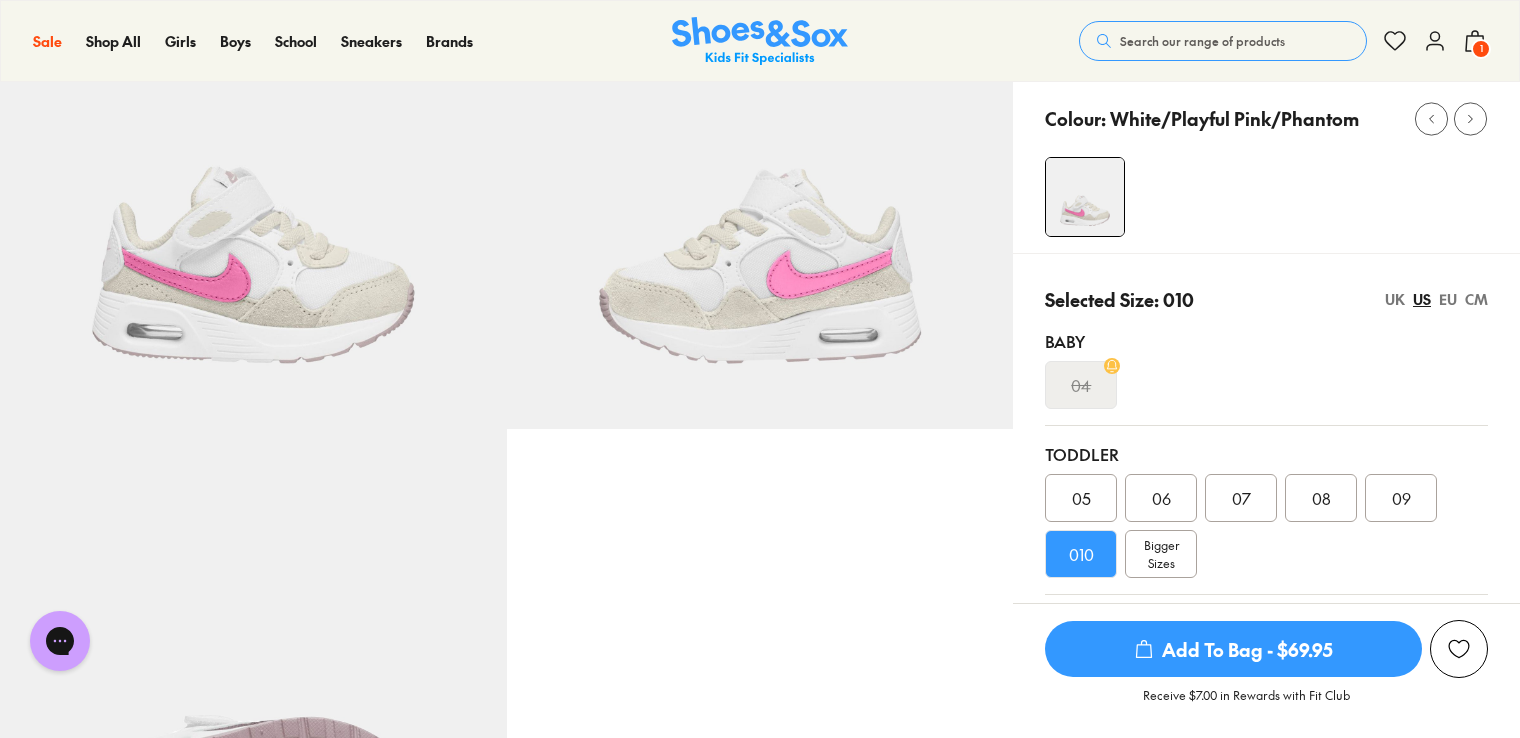 click on "Add To Bag - $69.95" at bounding box center (1233, 649) 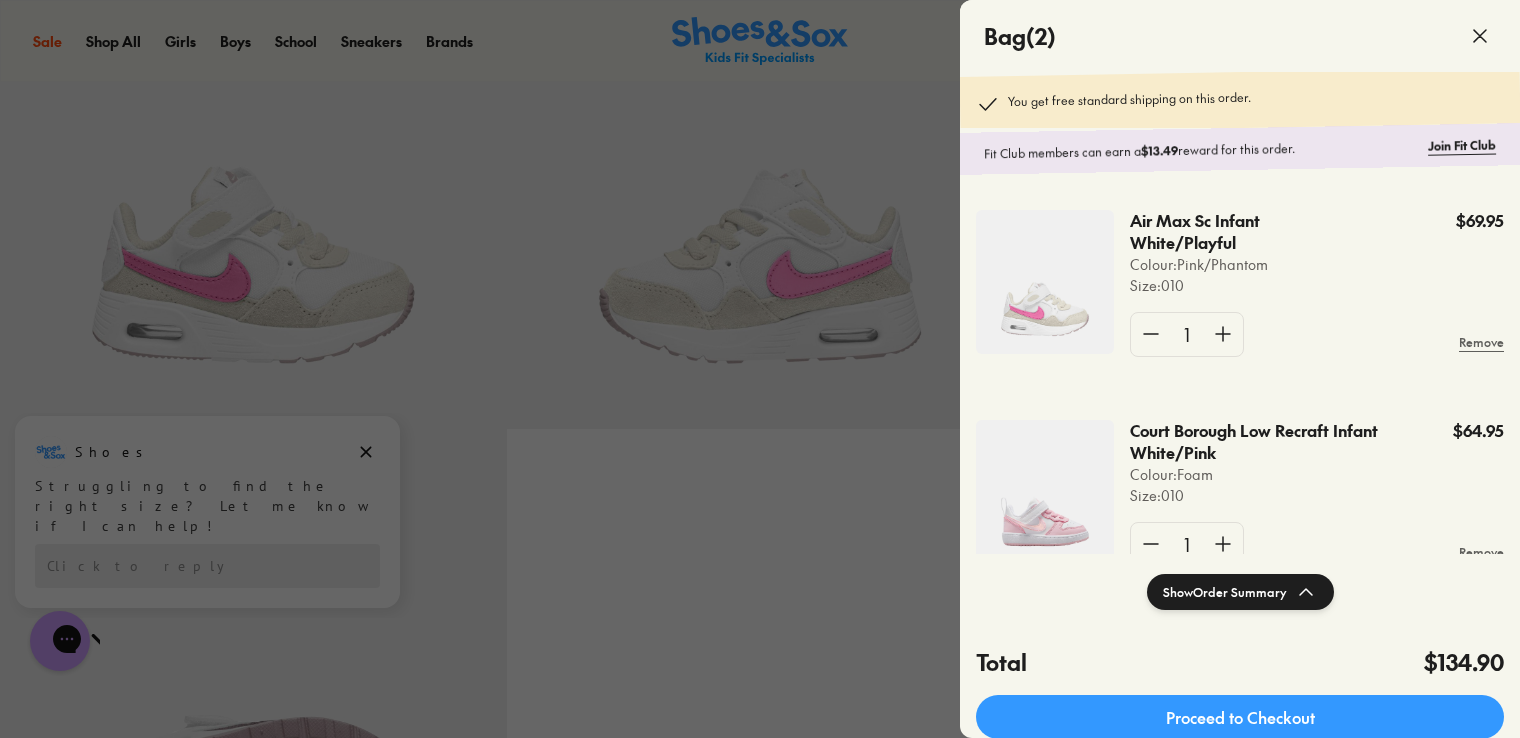 drag, startPoint x: 1480, startPoint y: 31, endPoint x: 936, endPoint y: 57, distance: 544.621 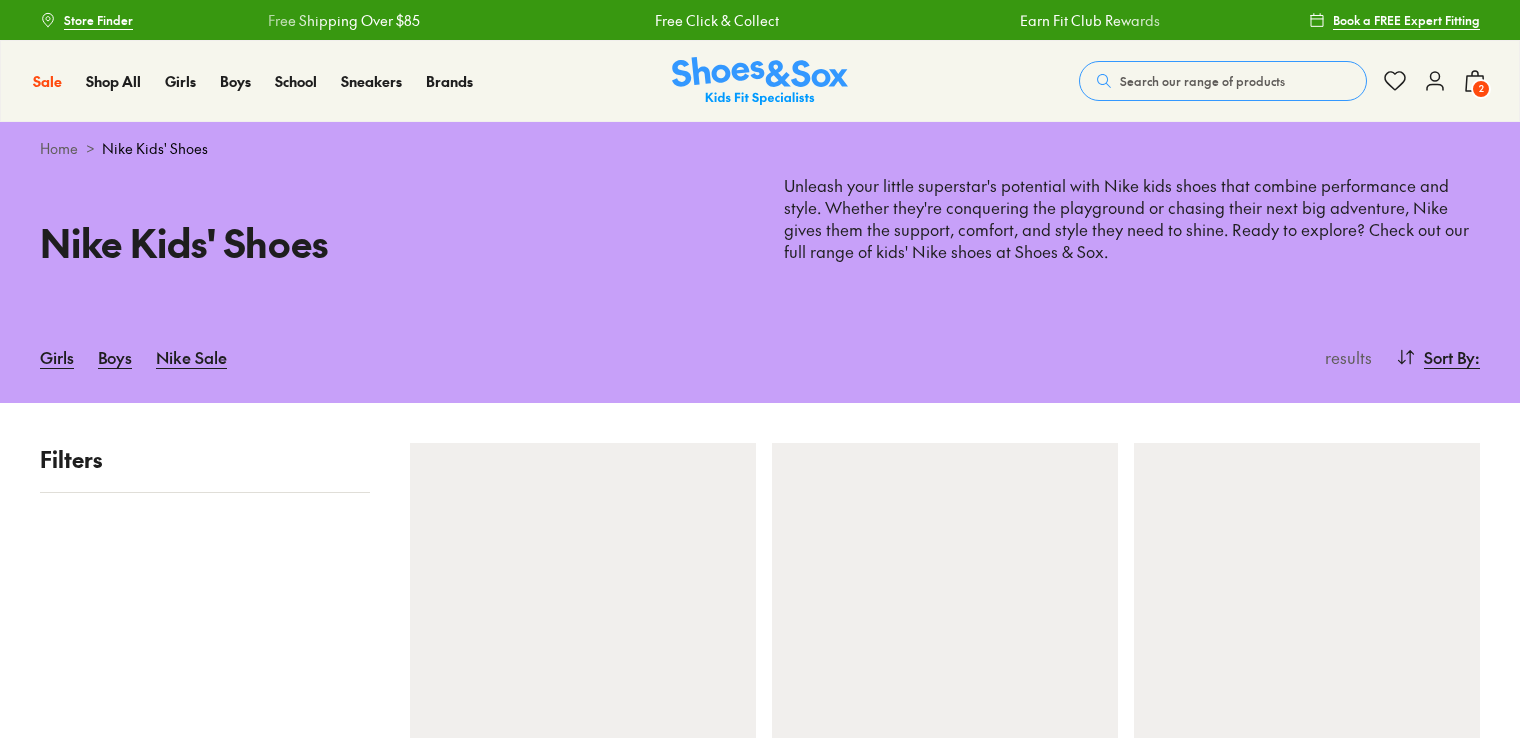scroll, scrollTop: 0, scrollLeft: 0, axis: both 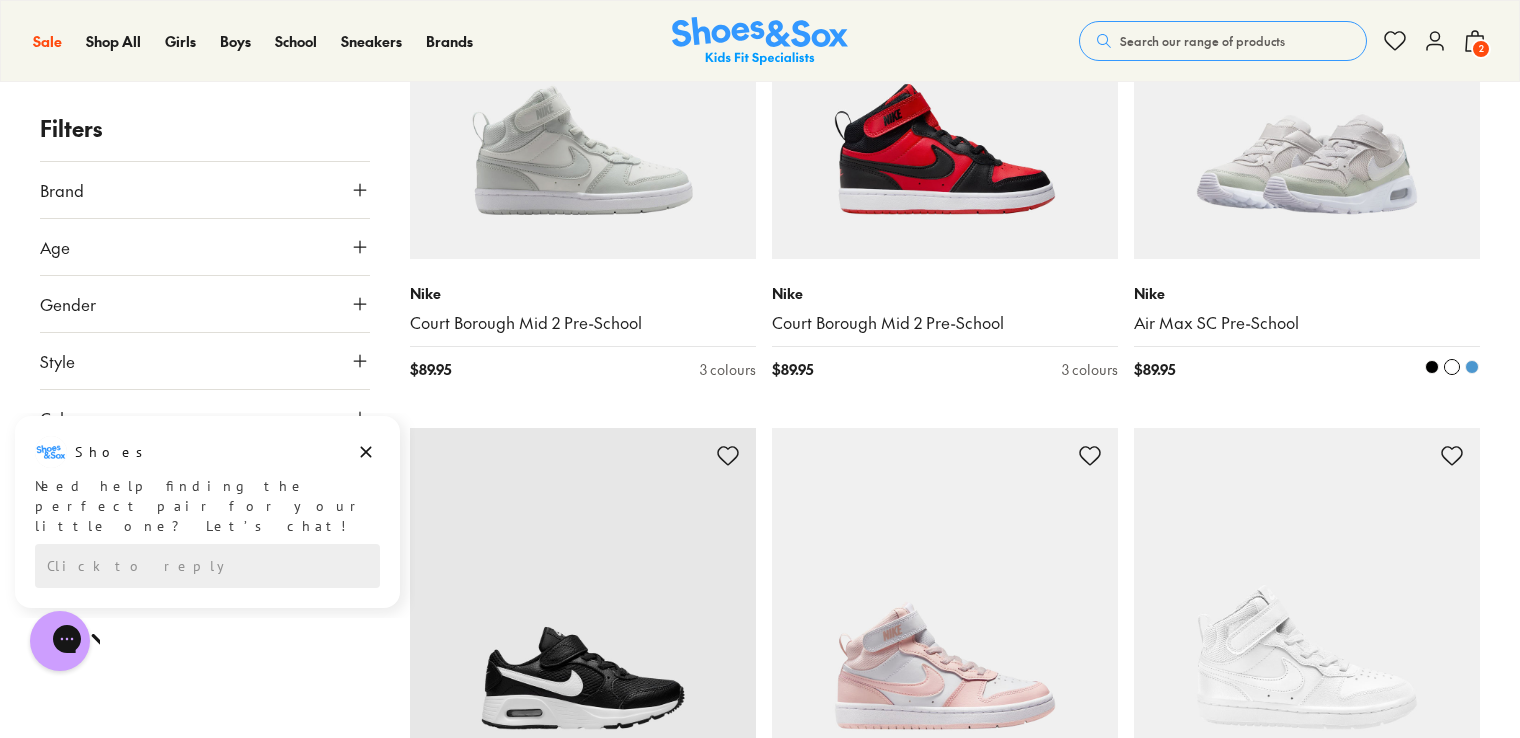 click at bounding box center (1307, 86) 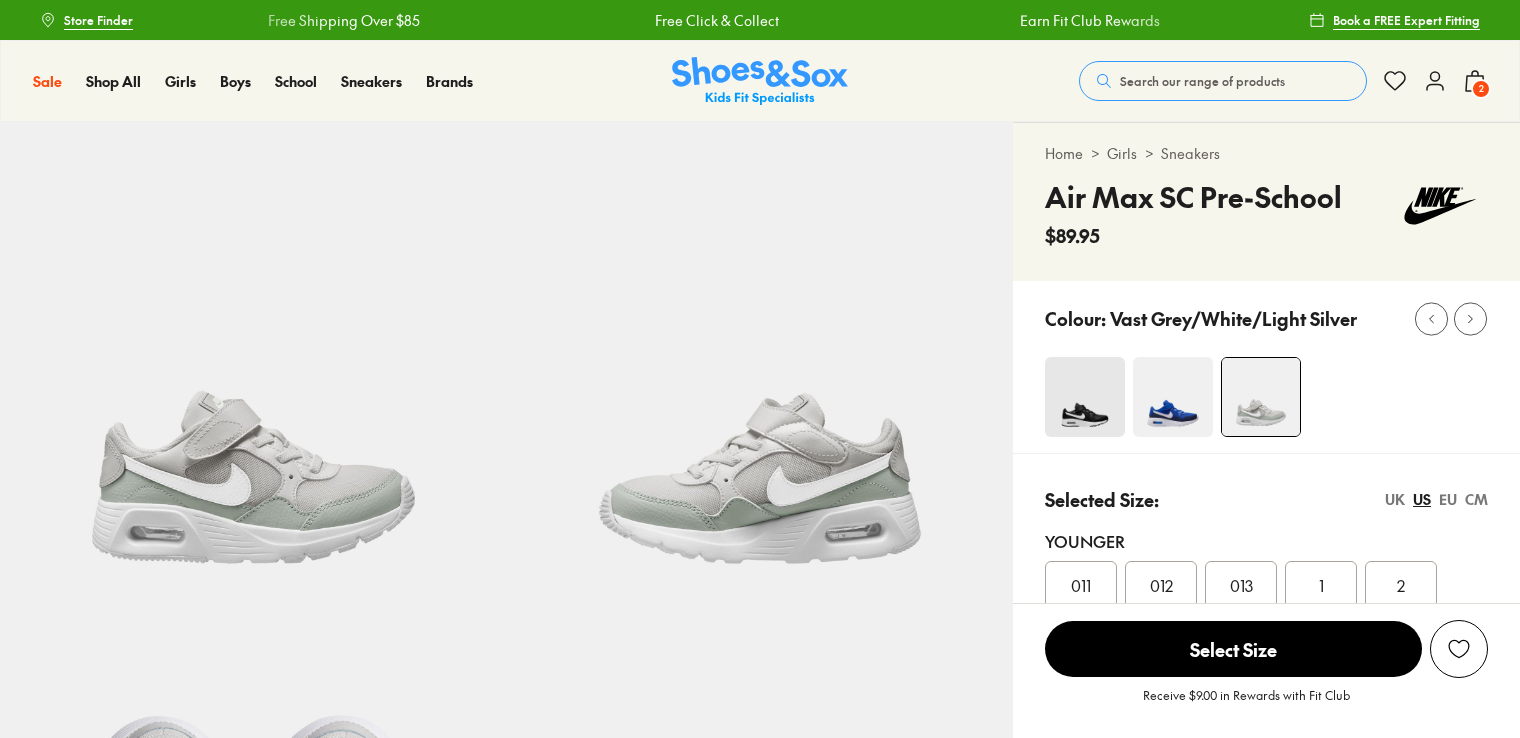 scroll, scrollTop: 400, scrollLeft: 0, axis: vertical 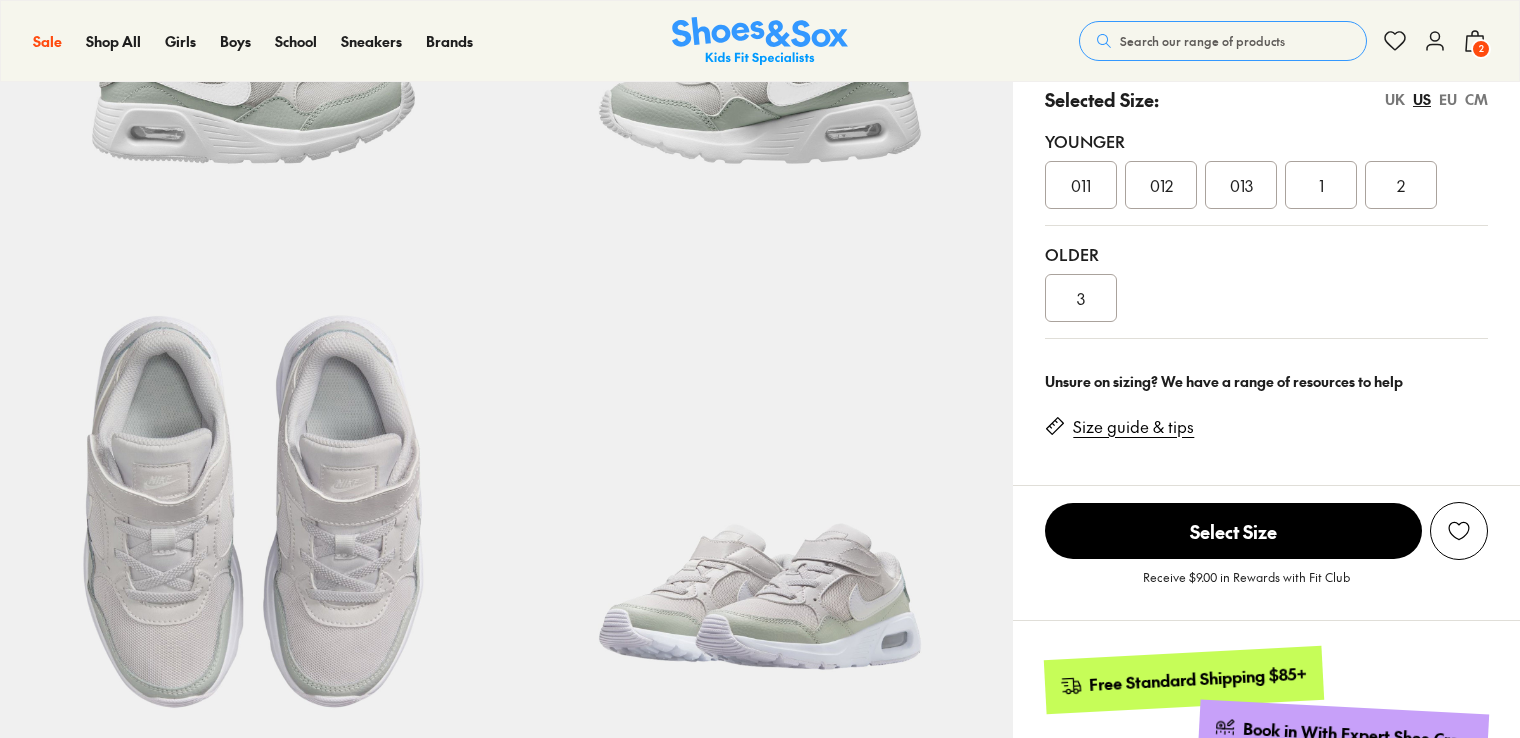 select on "*" 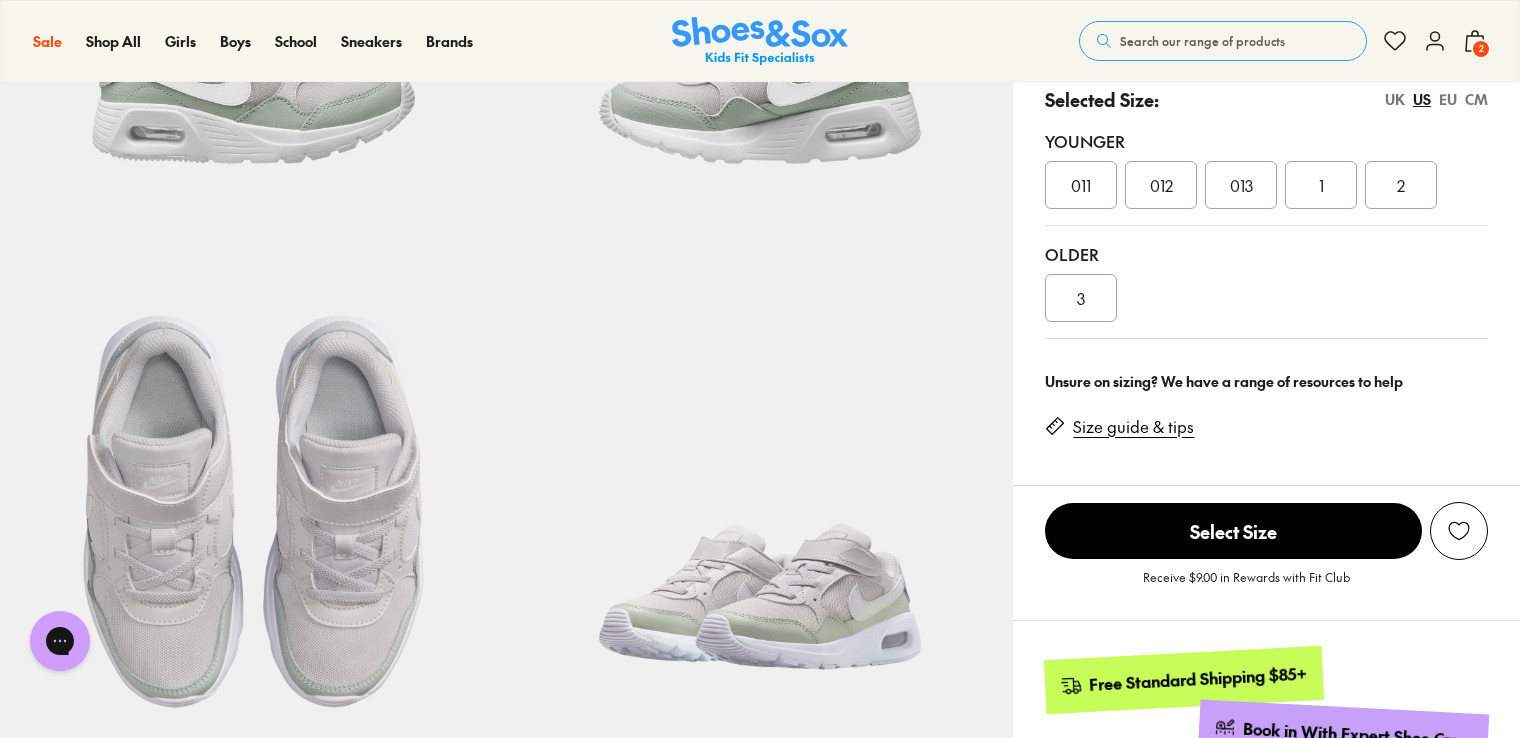 scroll, scrollTop: 0, scrollLeft: 0, axis: both 